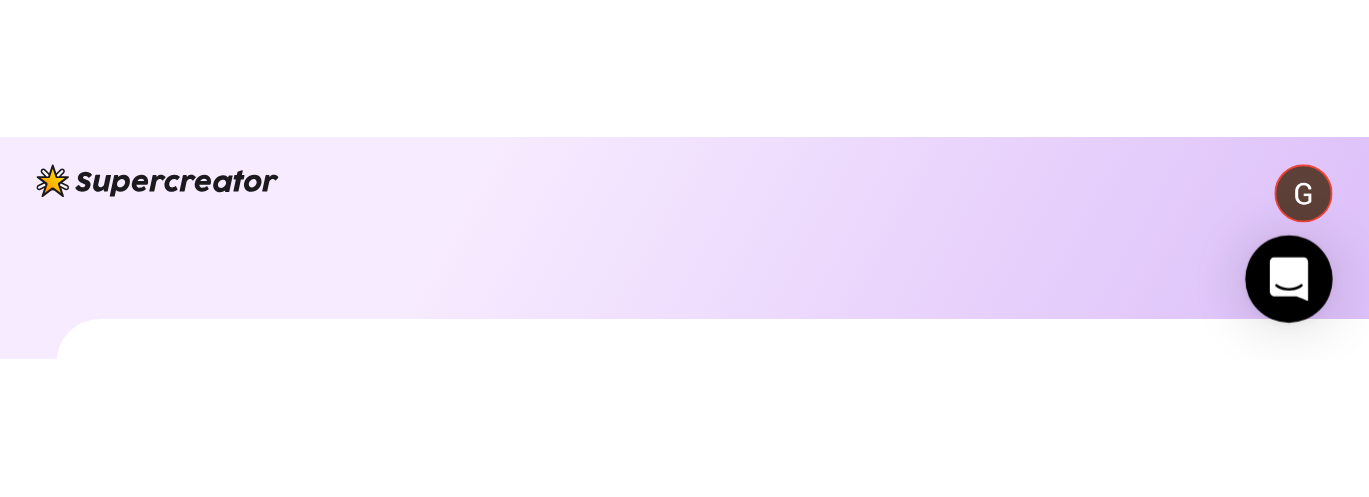 scroll, scrollTop: 0, scrollLeft: 0, axis: both 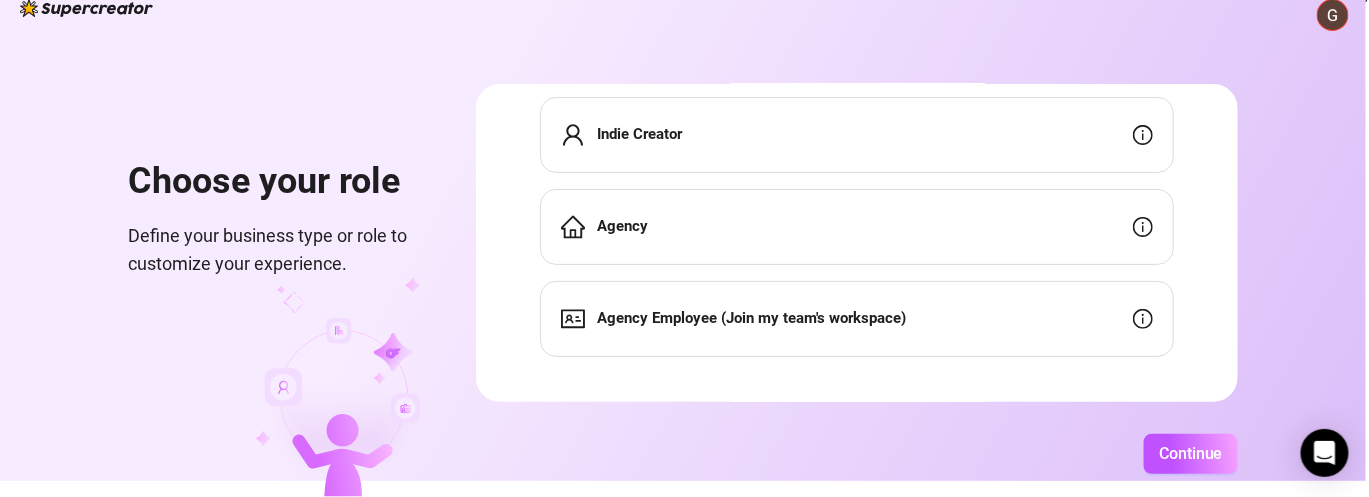 click on "Agency" at bounding box center [857, 227] 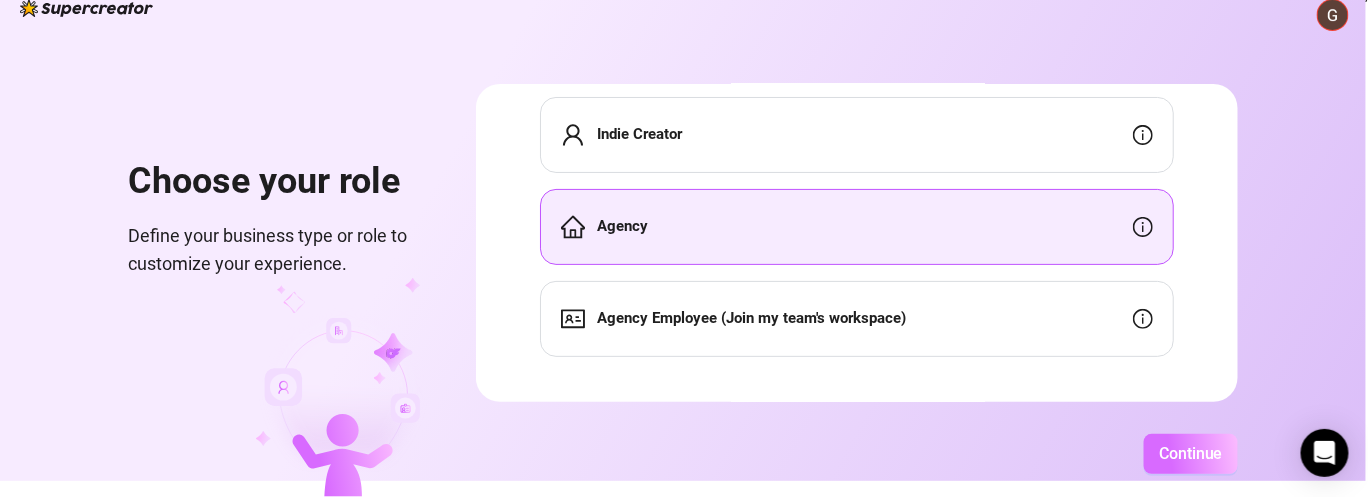 drag, startPoint x: 1192, startPoint y: 454, endPoint x: 1180, endPoint y: 446, distance: 14.422205 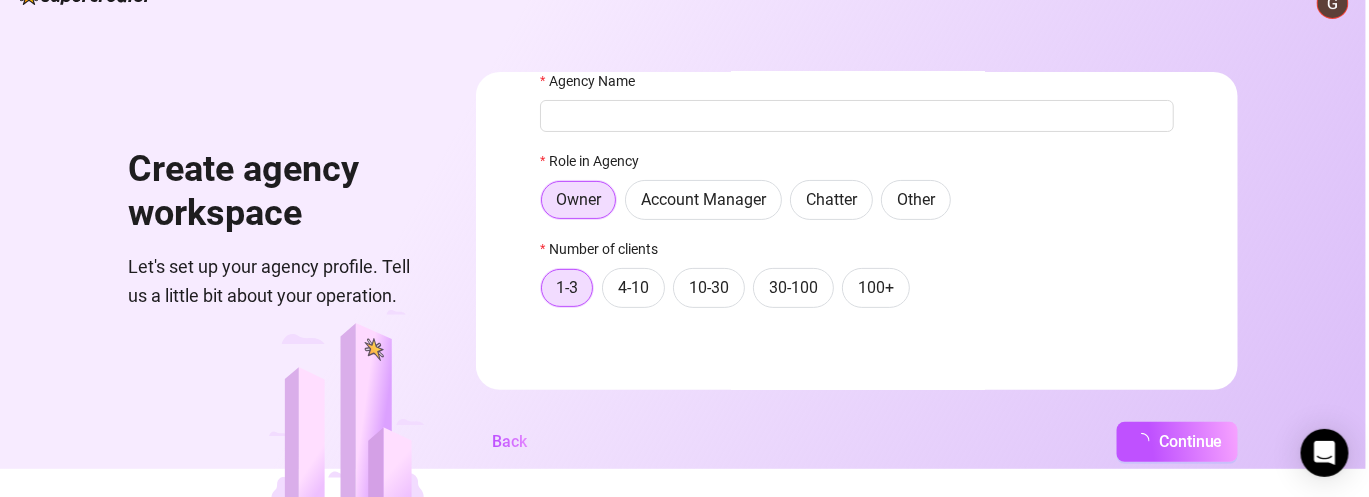 scroll, scrollTop: 47, scrollLeft: 0, axis: vertical 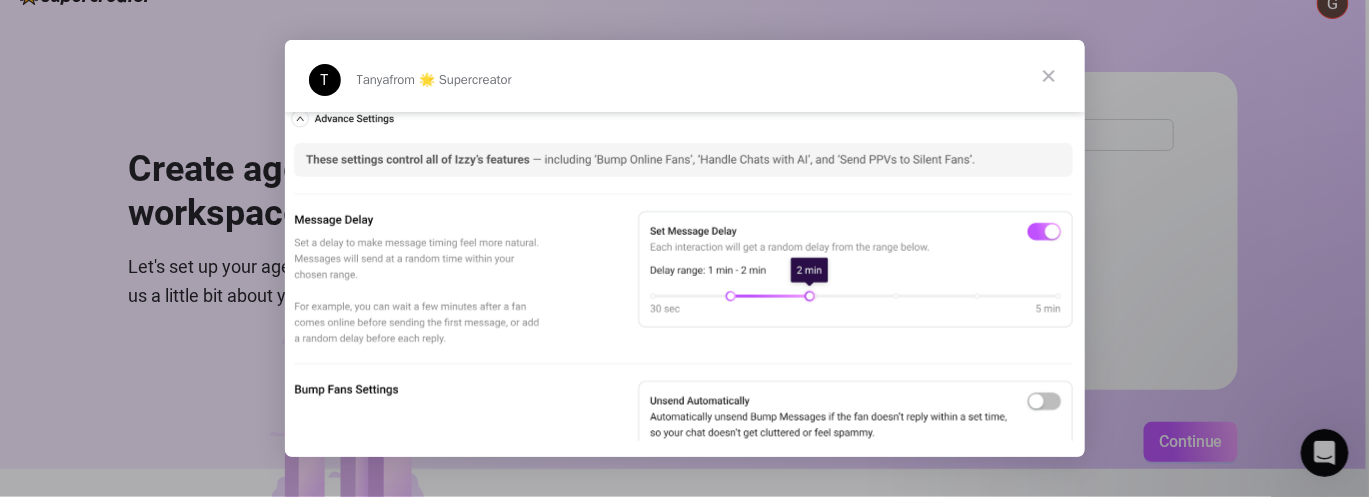 click at bounding box center [685, 468] 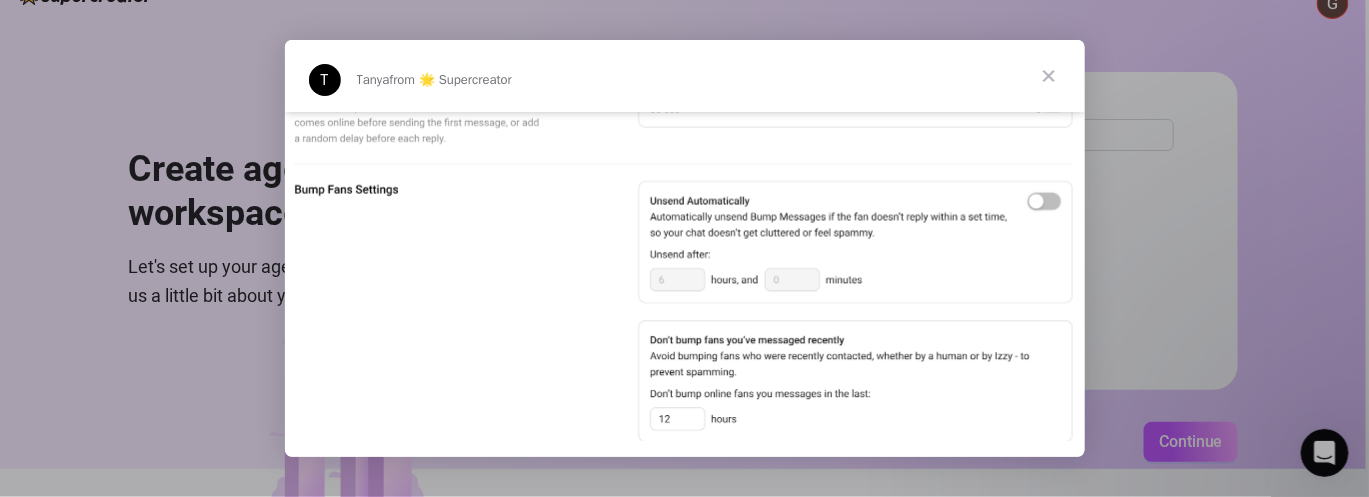 scroll, scrollTop: 1000, scrollLeft: 0, axis: vertical 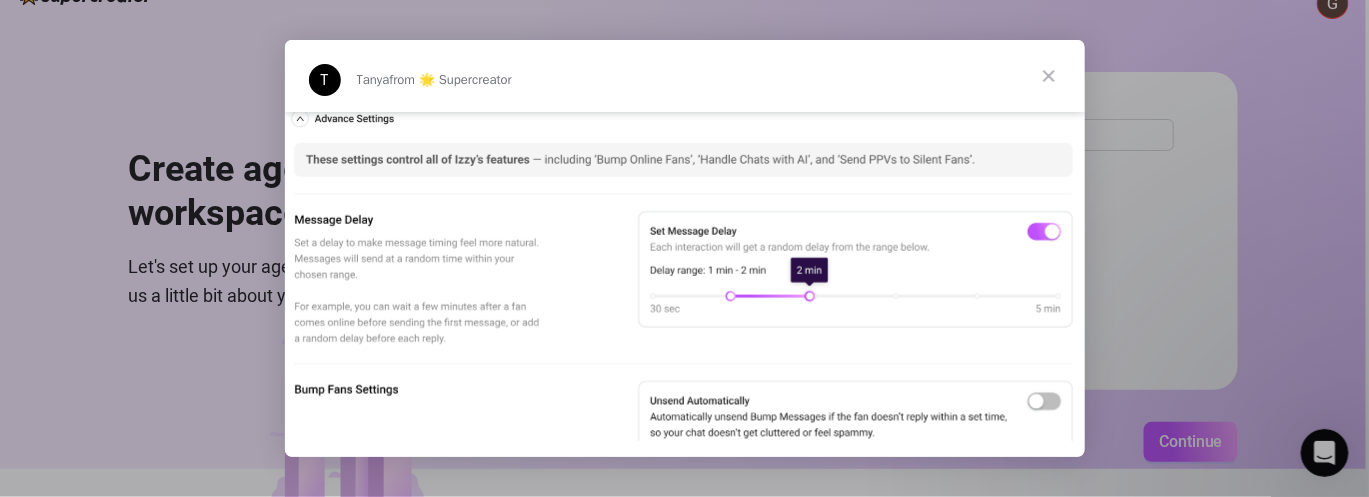 click at bounding box center [685, 468] 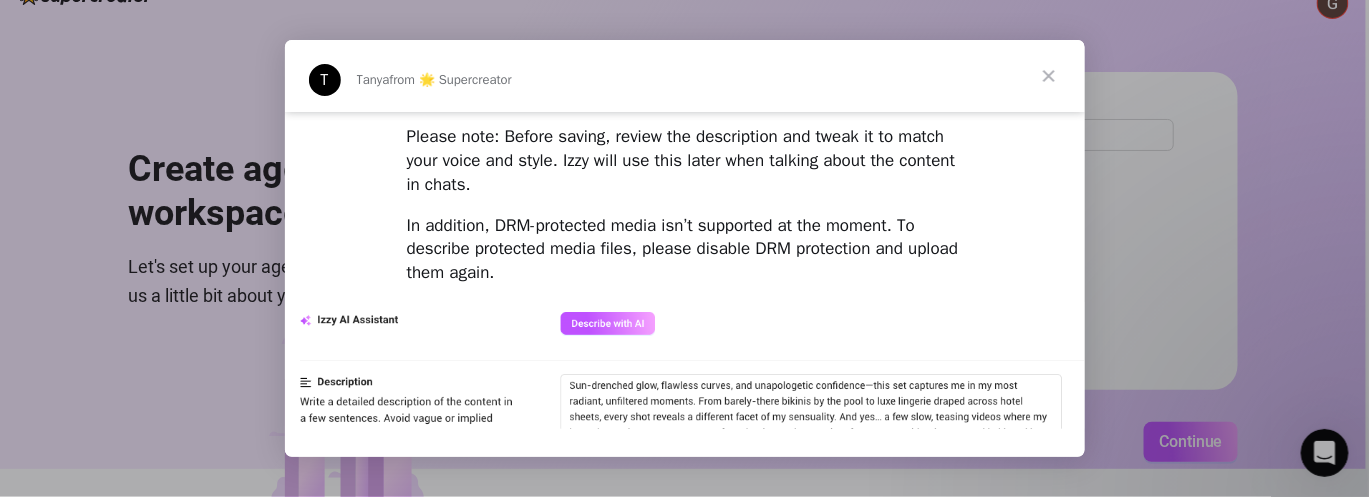 scroll, scrollTop: 2977, scrollLeft: 0, axis: vertical 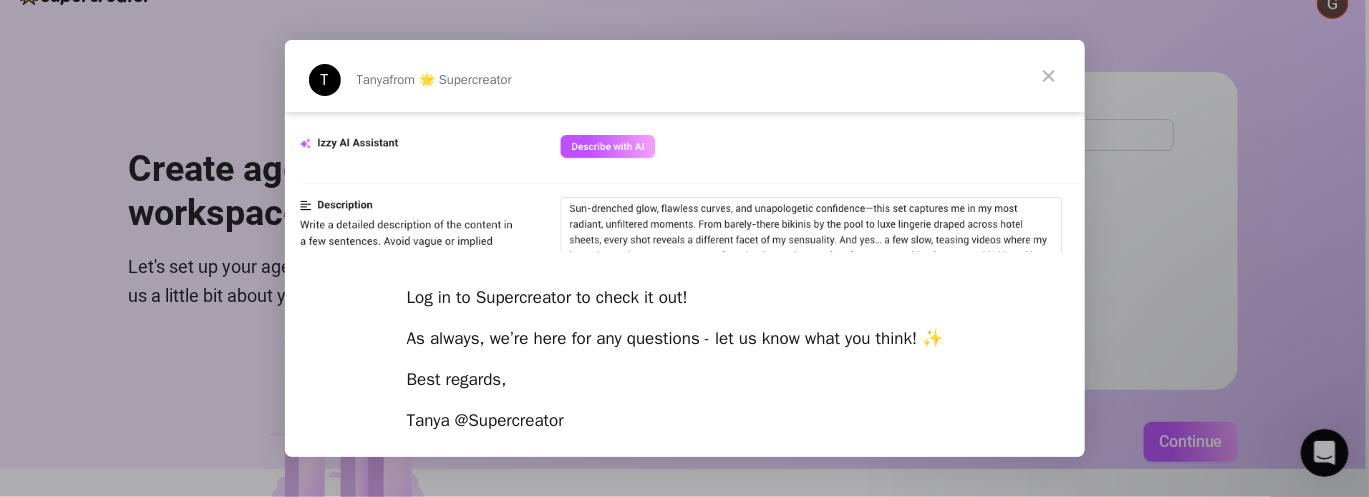 click at bounding box center [1049, 76] 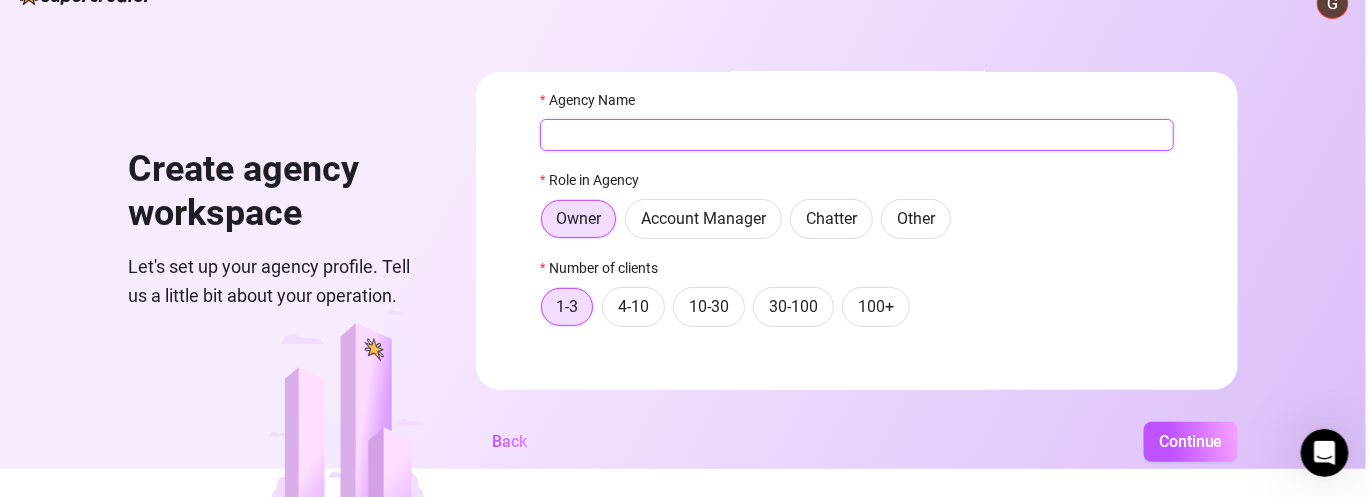 click on "Agency Name" at bounding box center [857, 135] 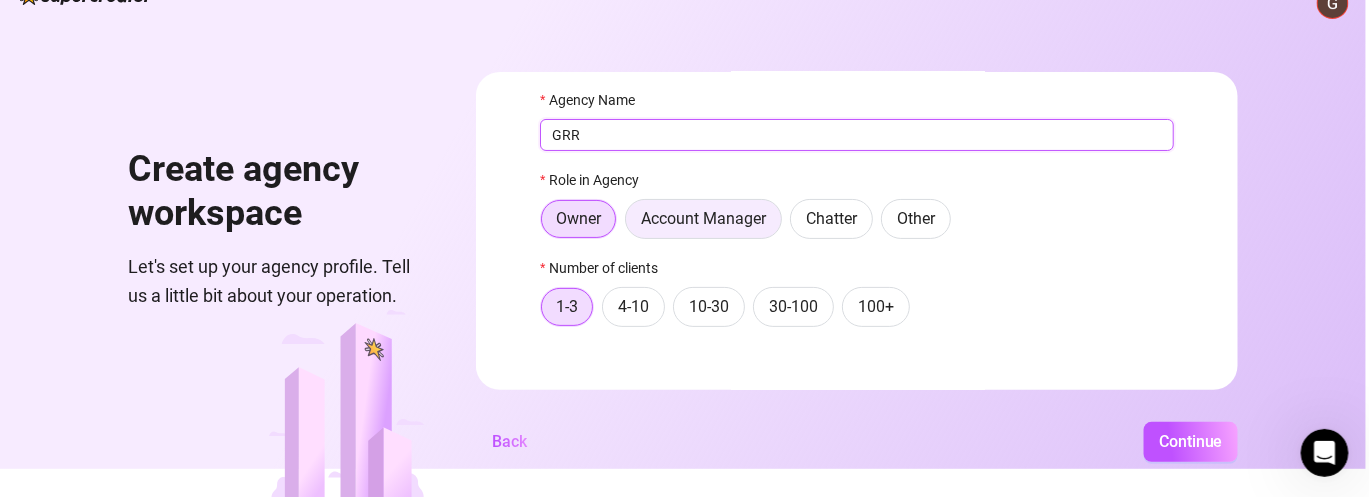 type on "GRR" 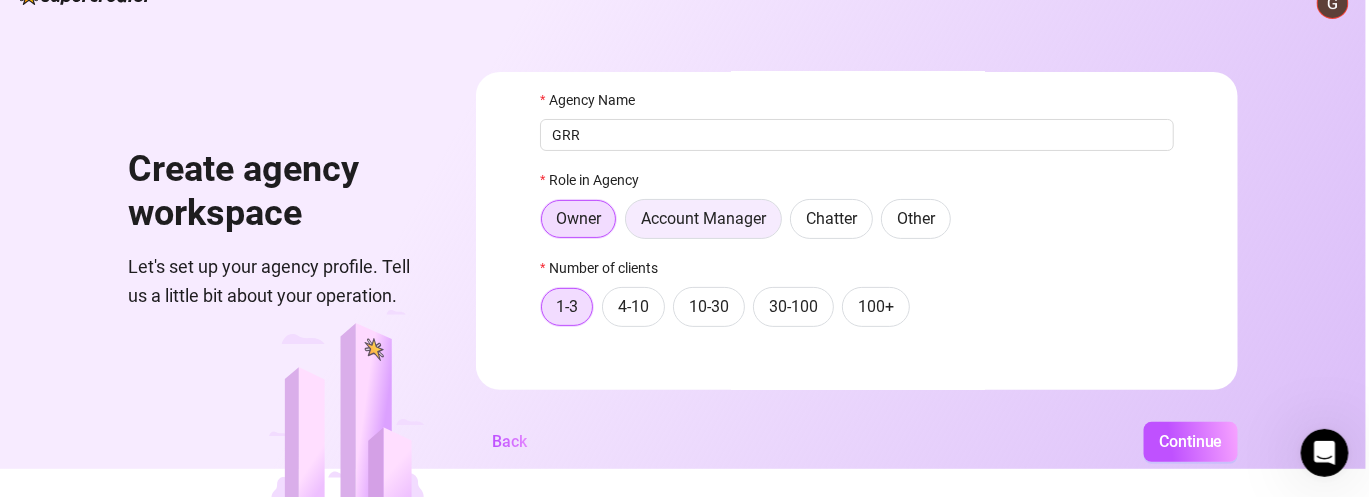 click on "Account Manager" at bounding box center [703, 218] 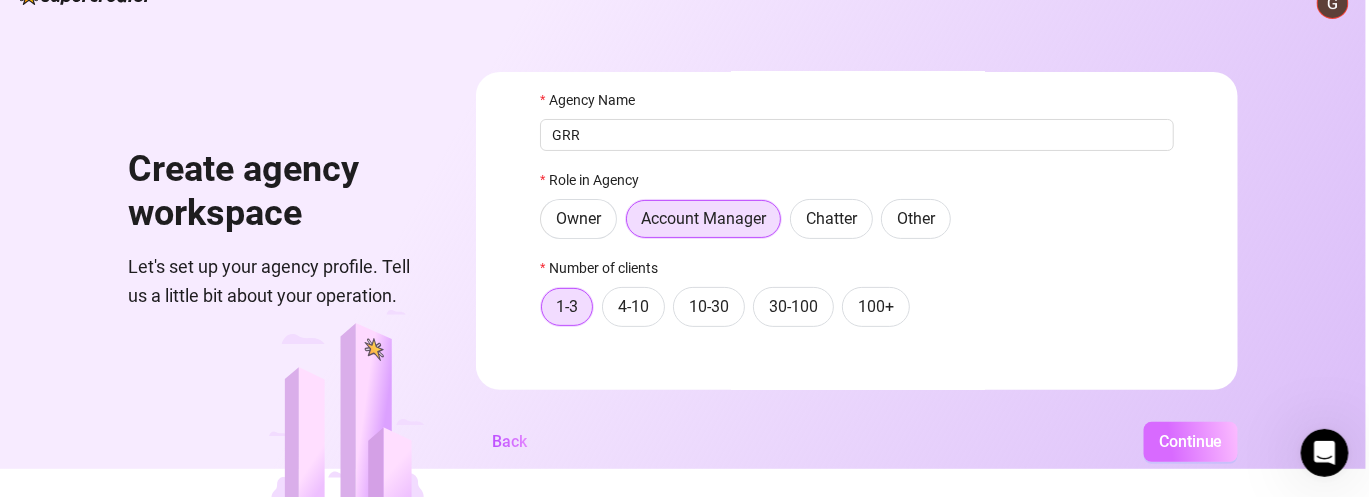 click on "Continue" at bounding box center [1191, 441] 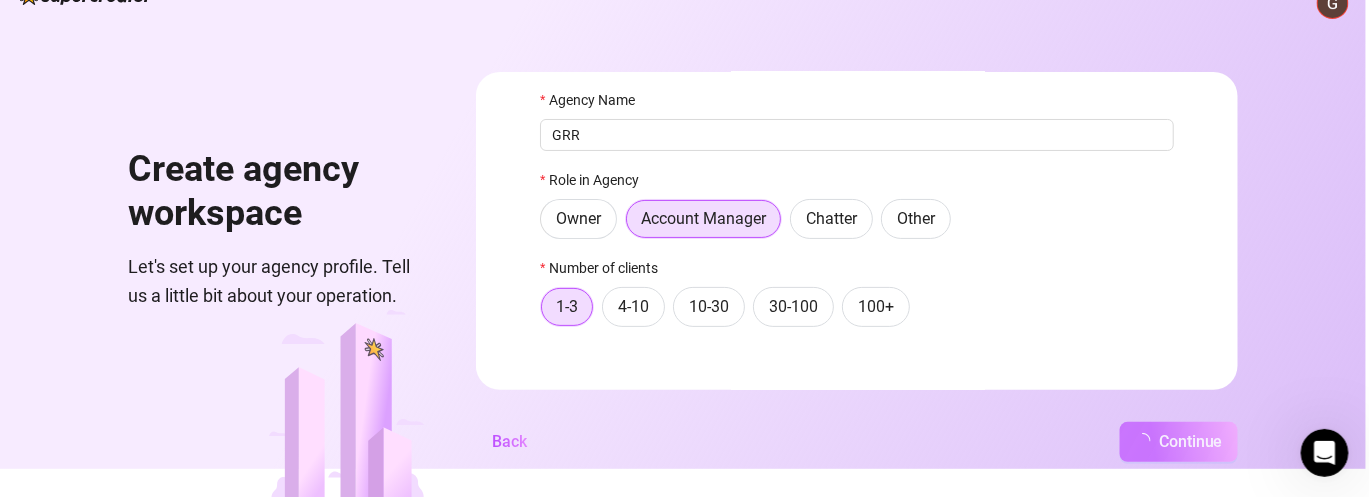 scroll, scrollTop: 0, scrollLeft: 0, axis: both 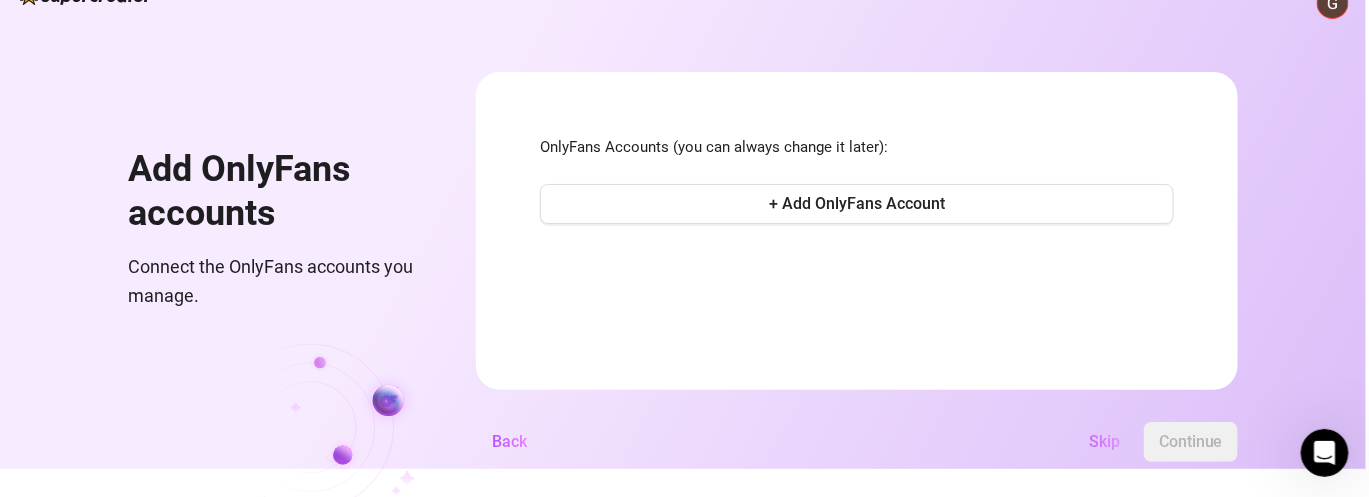 click on "Skip" at bounding box center (1104, 441) 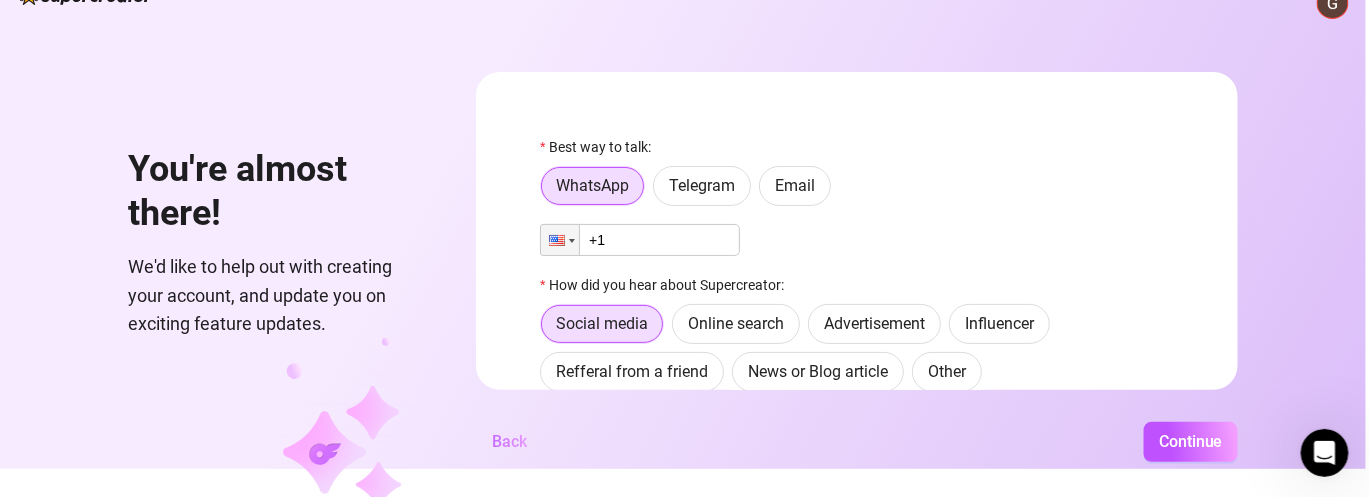 click on "Back" at bounding box center [509, 441] 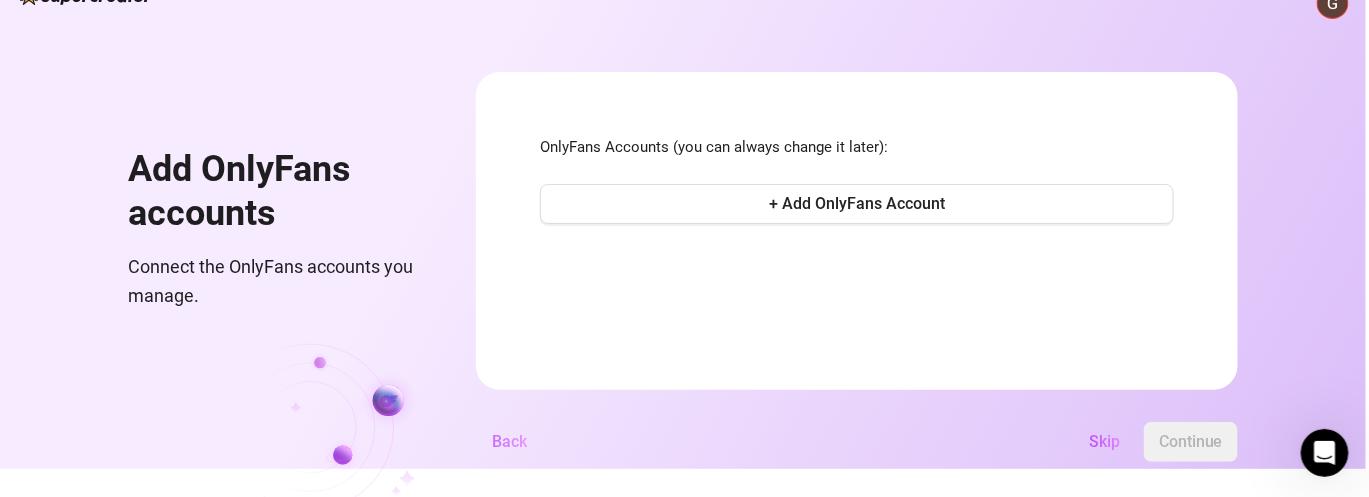 click on "Back" at bounding box center (509, 441) 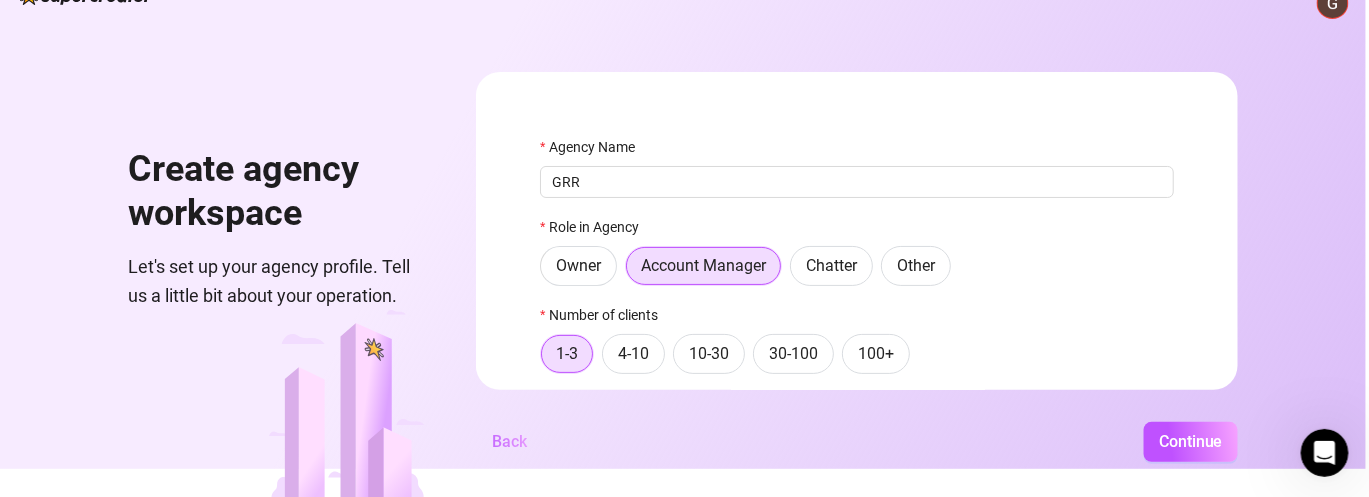 click on "Back" at bounding box center [509, 441] 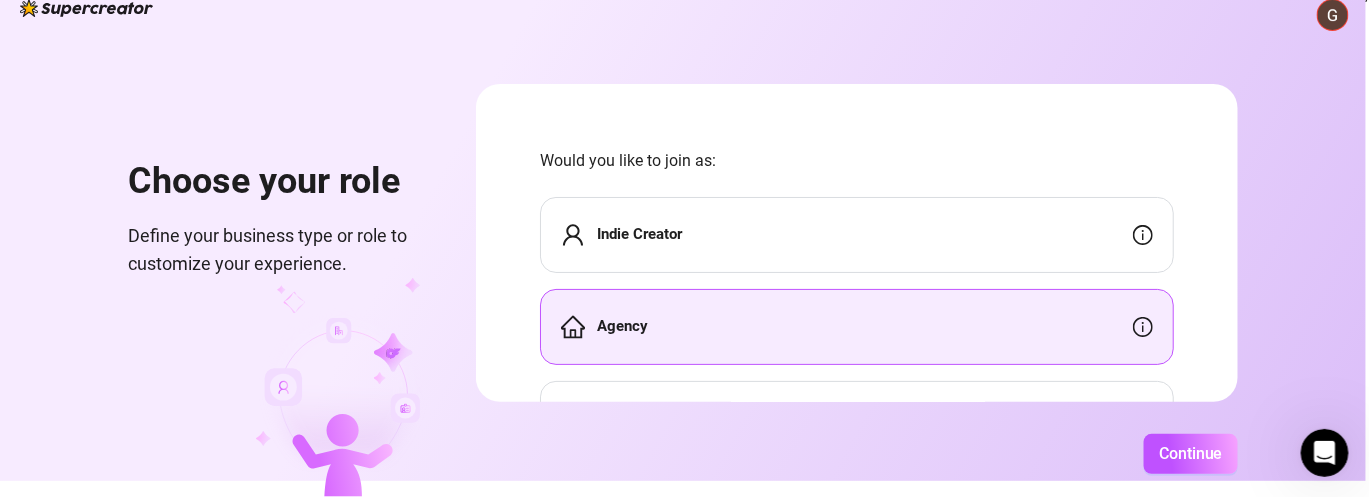 click on "Indie Creator" at bounding box center (639, 234) 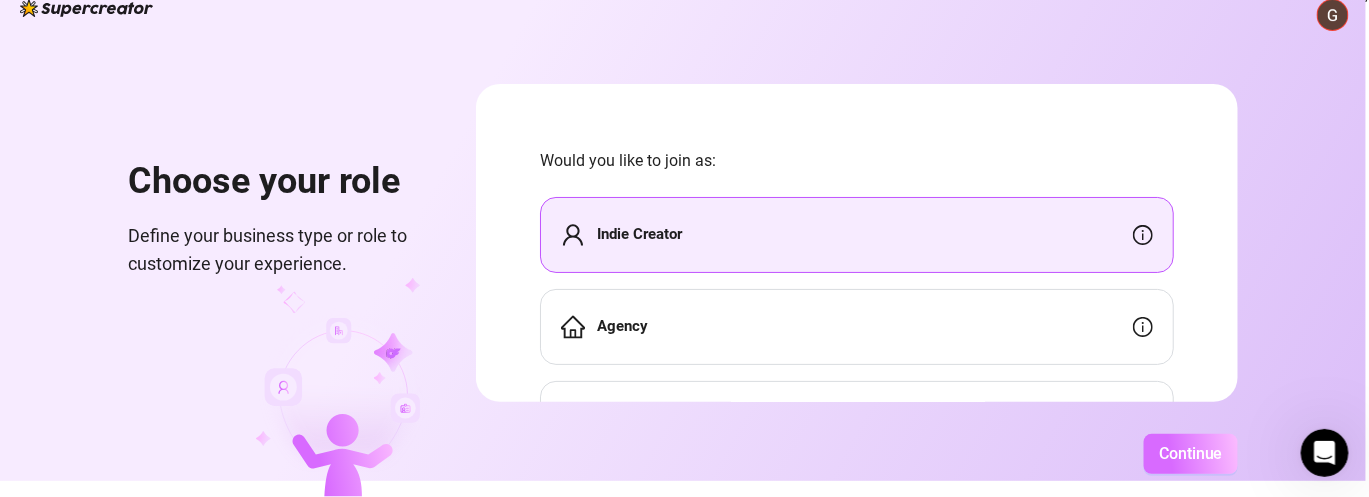 click on "Continue" at bounding box center [1191, 453] 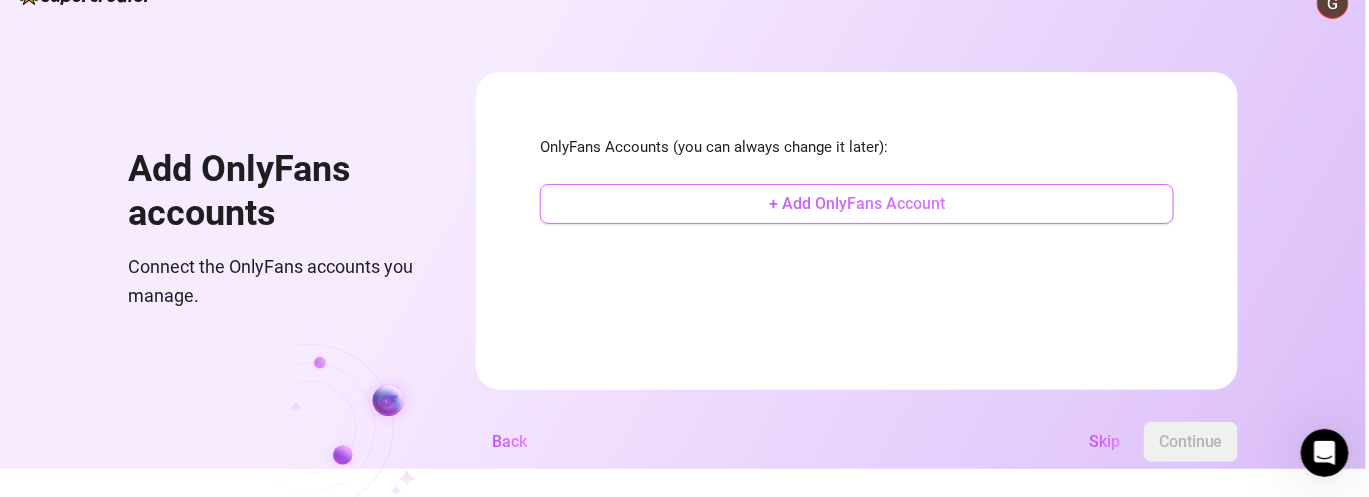 click on "+ Add OnlyFans Account" at bounding box center [857, 203] 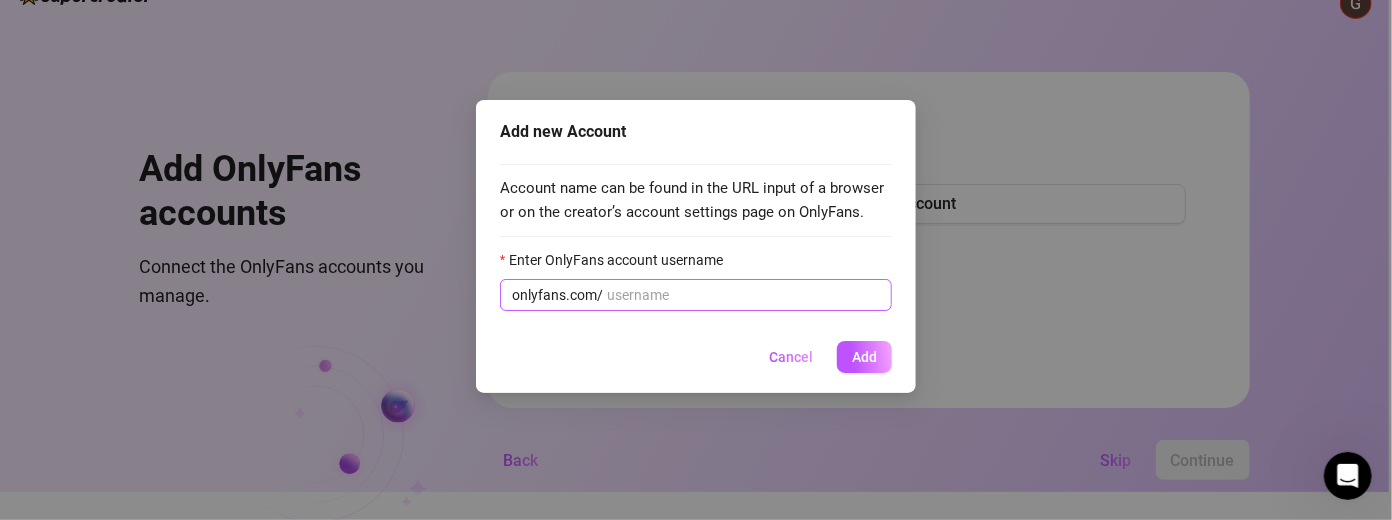 click on "onlyfans.com/" at bounding box center (696, 295) 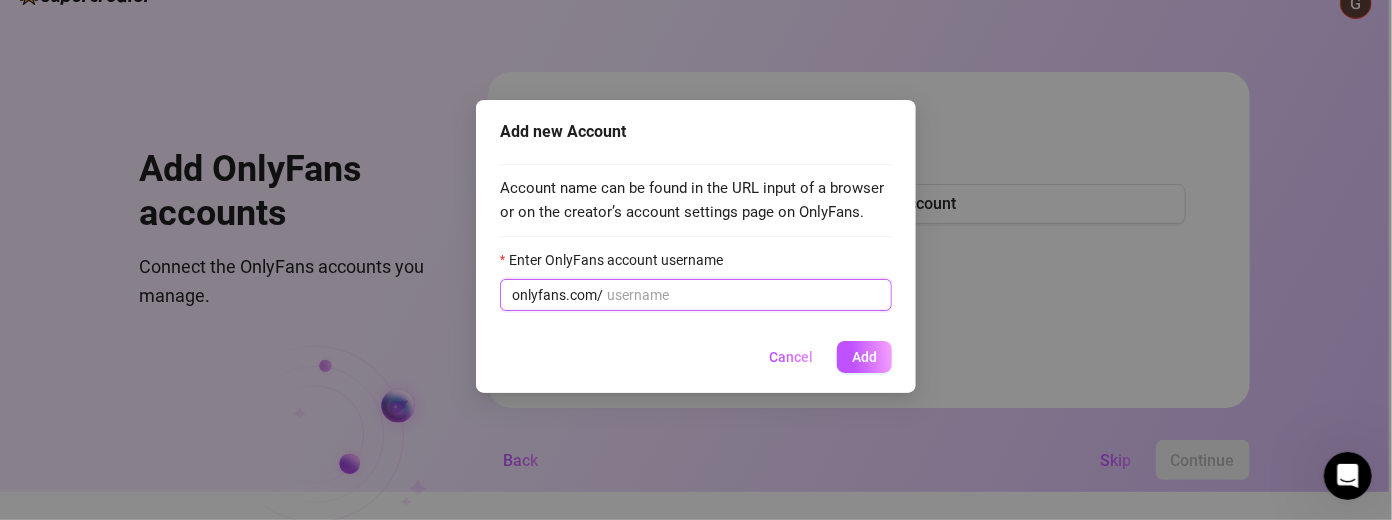 click on "Enter OnlyFans account username" at bounding box center [743, 295] 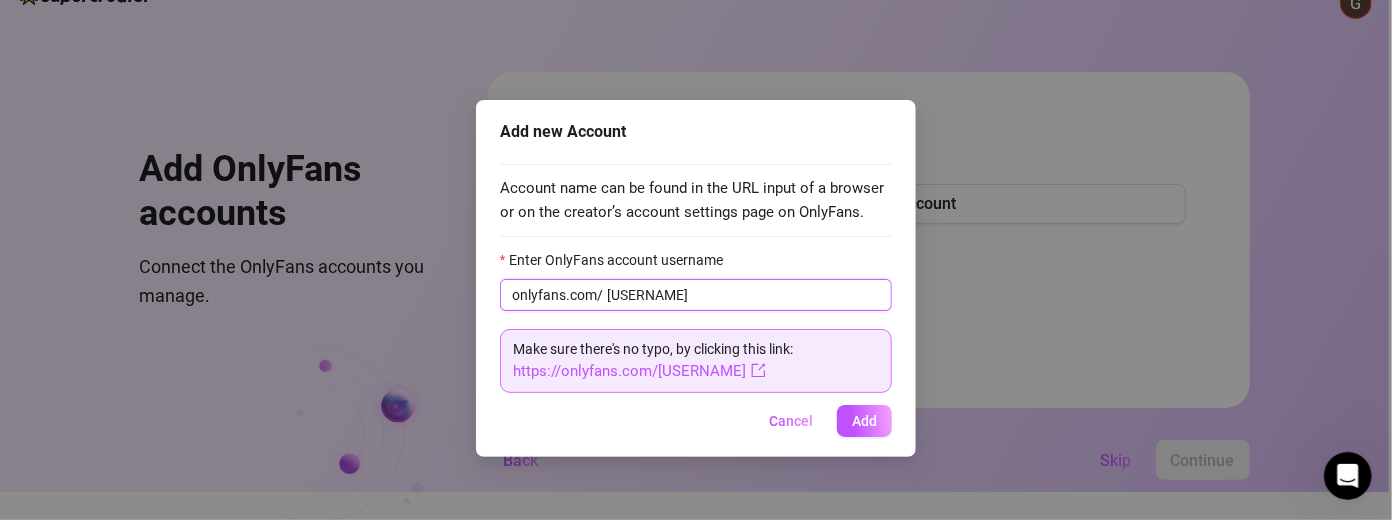 type on "[USERNAME]" 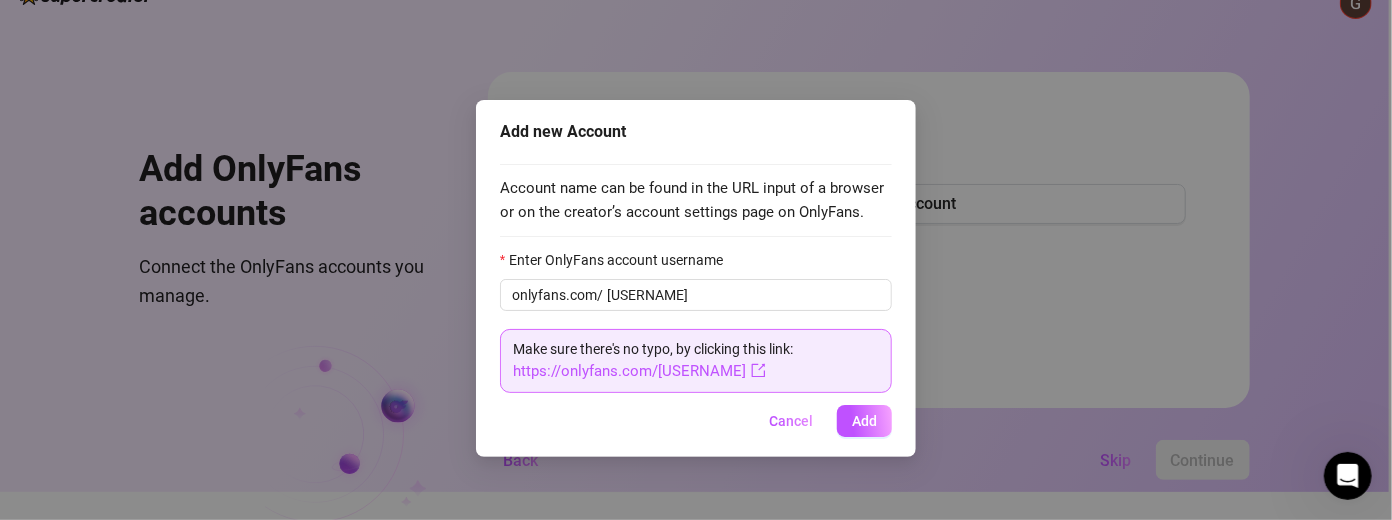 click on "Make sure there's no typo, by clicking this link: https://onlyfans.com/[USERNAME]" at bounding box center (696, 361) 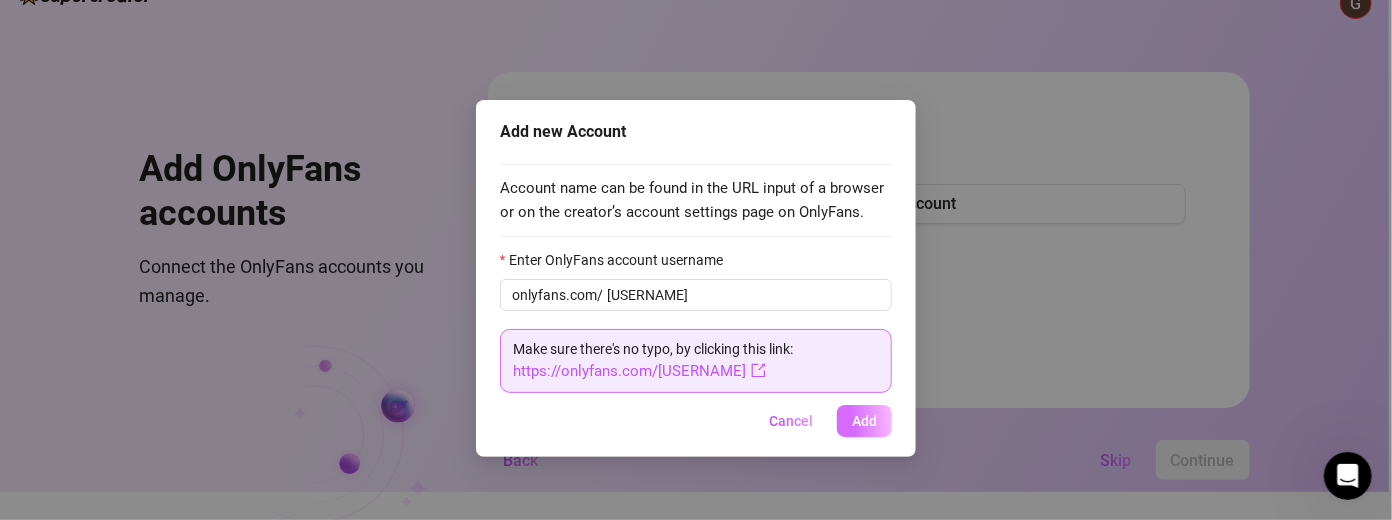 click on "Add" at bounding box center [864, 421] 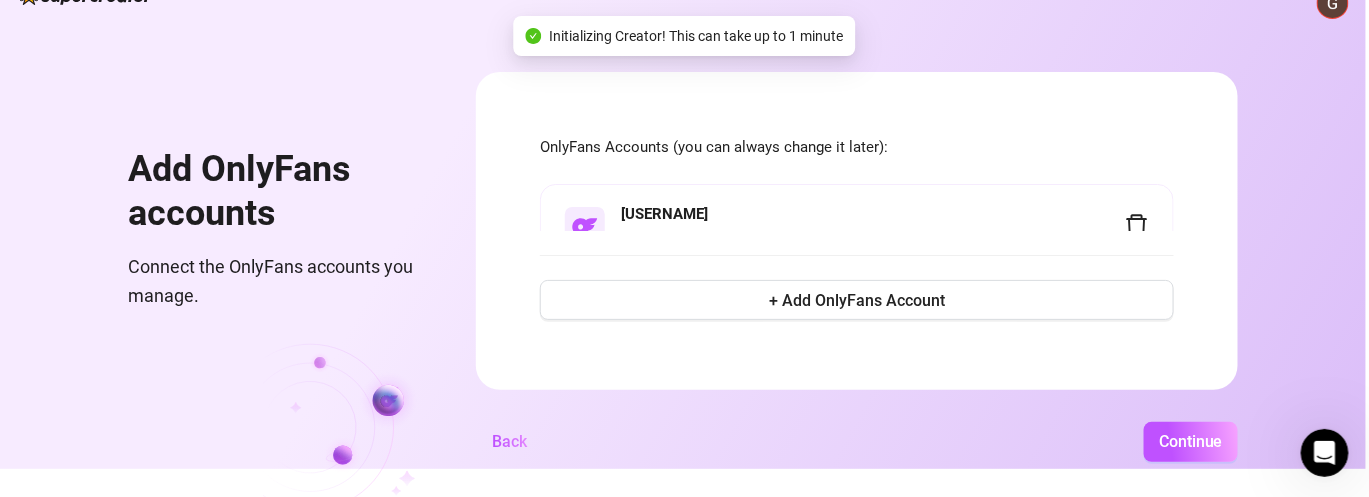 click on "https://onlyfans.com/[USERNAME]" at bounding box center [730, 241] 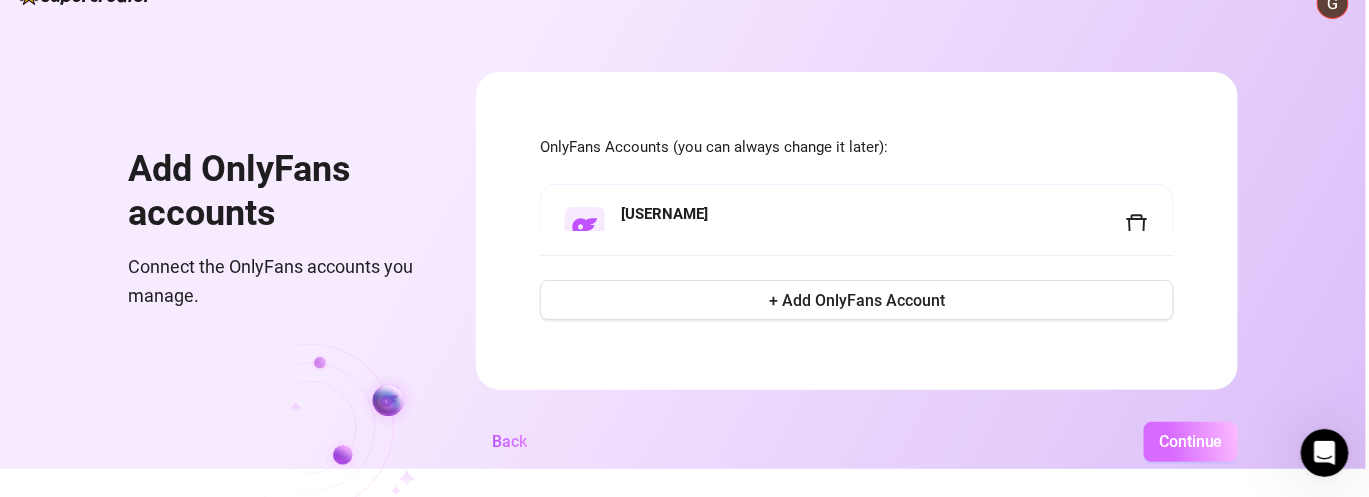 click on "Continue" at bounding box center (1191, 441) 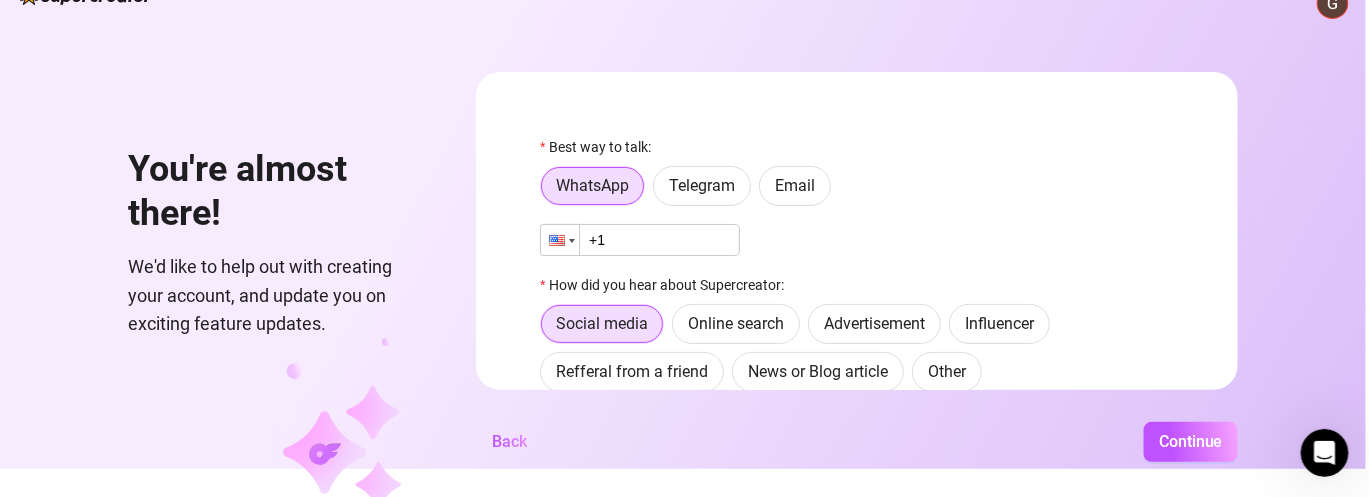 click at bounding box center [560, 240] 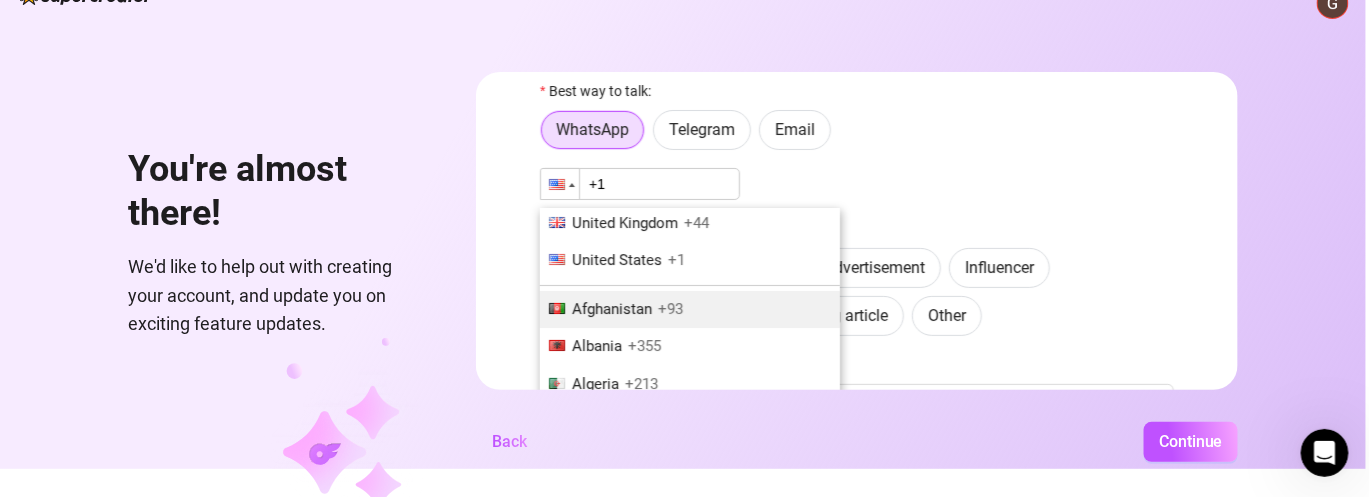 scroll, scrollTop: 317, scrollLeft: 0, axis: vertical 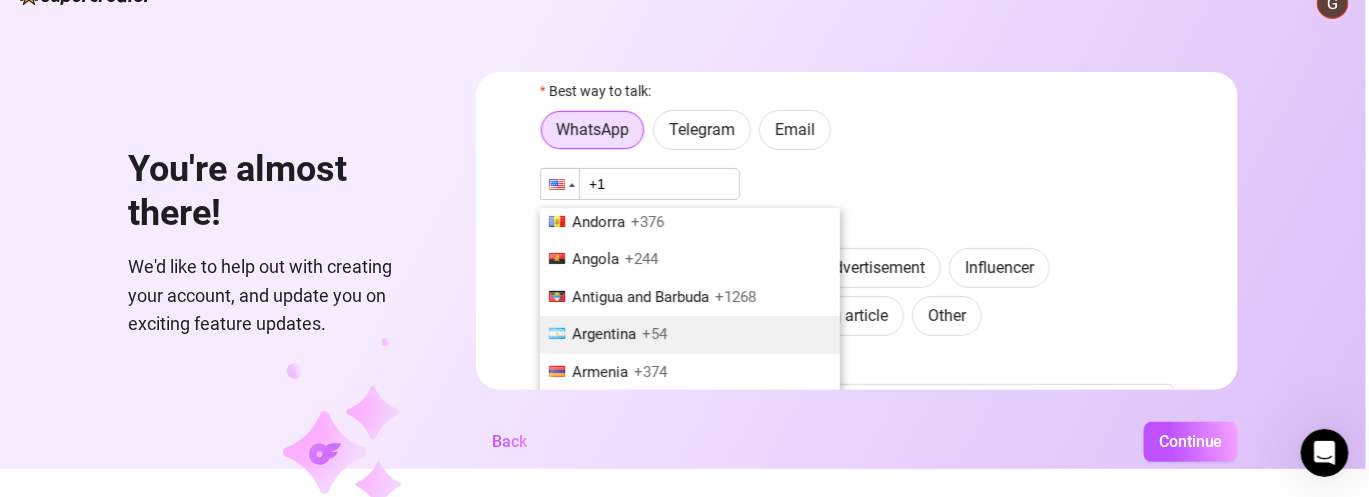 click on "Argentina +54" at bounding box center [690, 335] 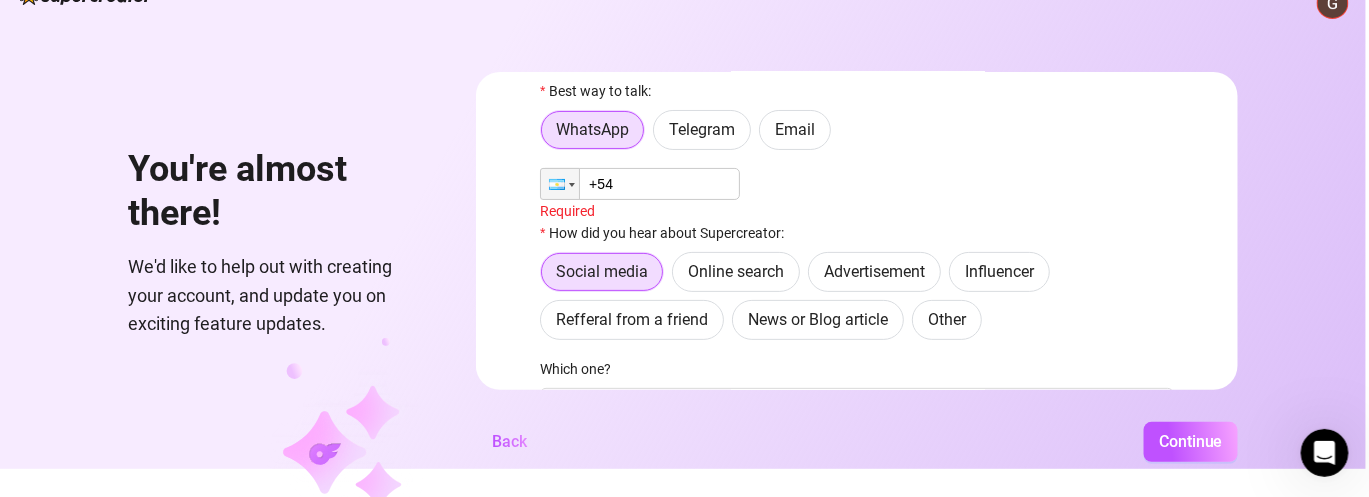 click on "+54" at bounding box center (640, 184) 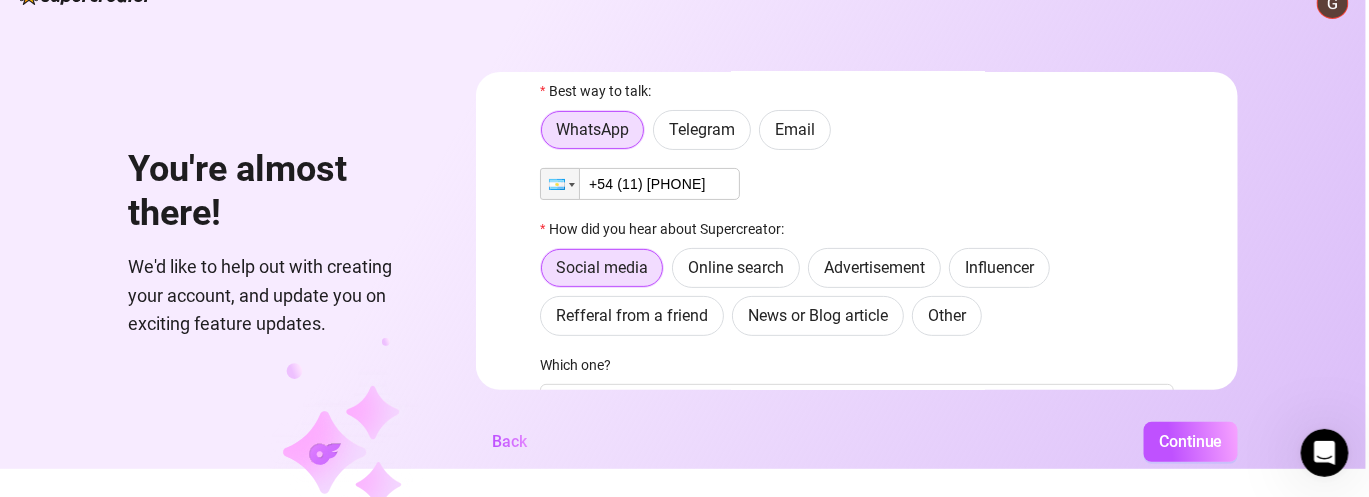 scroll, scrollTop: 256, scrollLeft: 0, axis: vertical 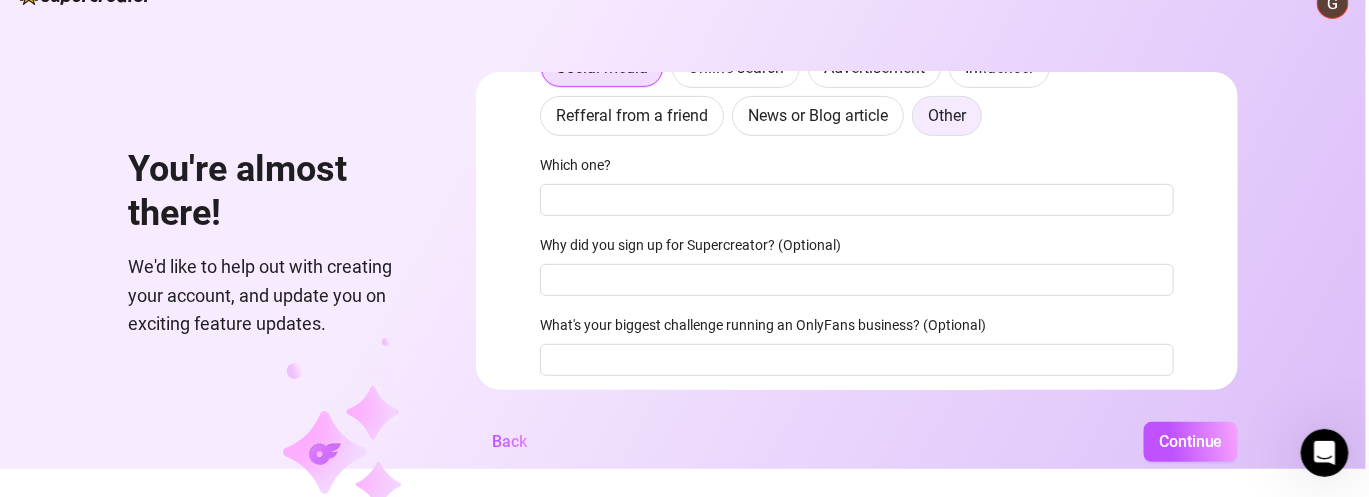 click on "Other" at bounding box center (947, 116) 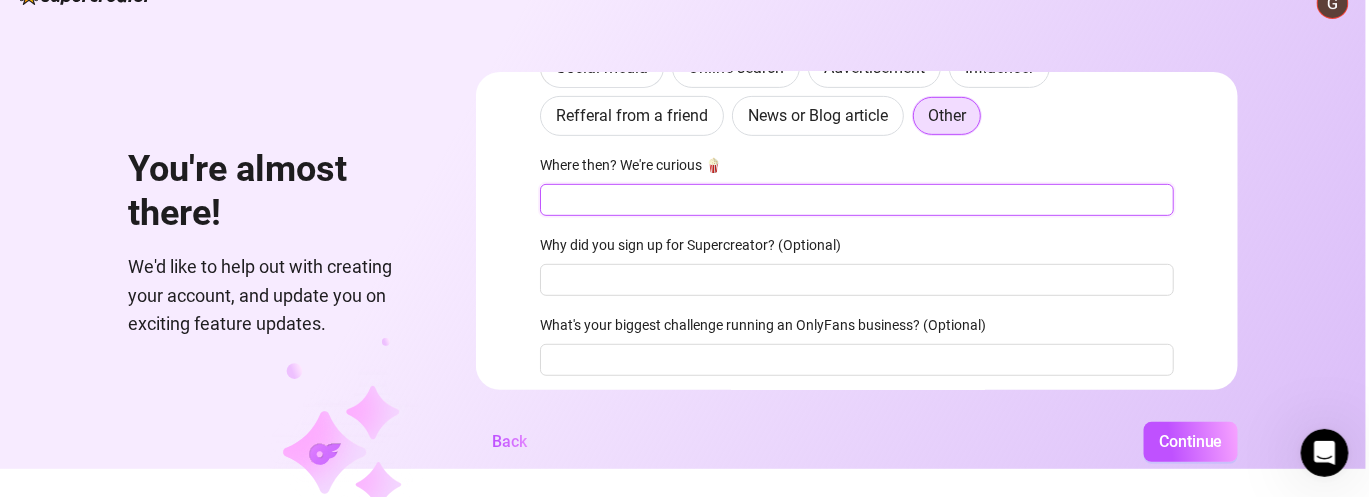 click on "Best way to talk: WhatsApp Telegram Email Phone +54 (11) [PHONE] How did you hear about Supercreator: Social media Online search Advertisement Influencer Refferal from a friend News or Blog article Other Where then? We're curious 🍿 Why did you sign up for Supercreator? (Optional) What's your biggest challenge running an OnlyFans business? (Optional) Back Continue" at bounding box center (857, 137) 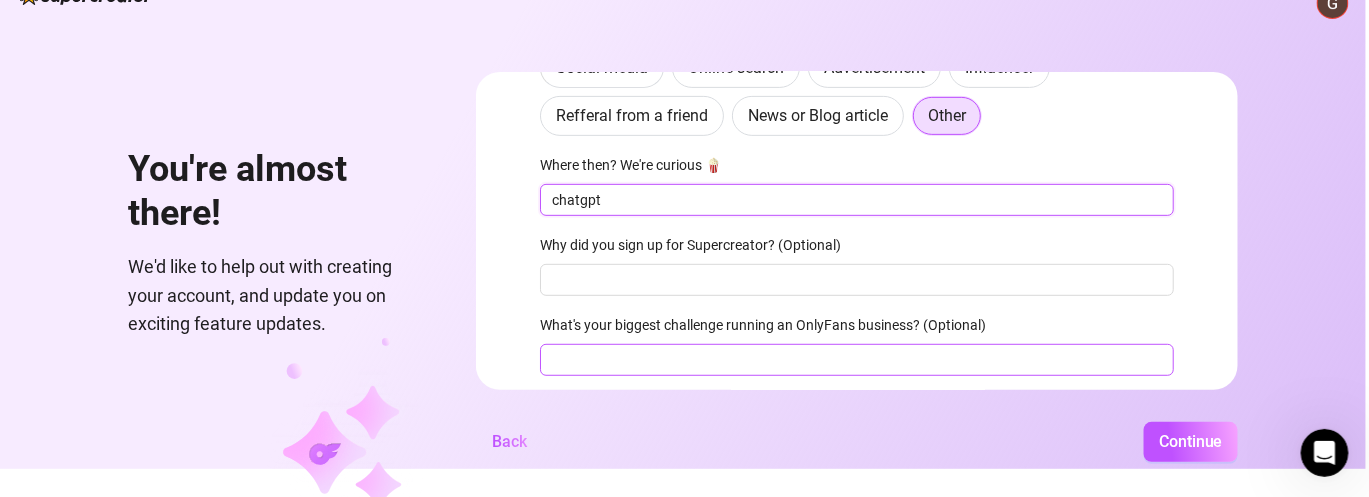 type on "chatgpt" 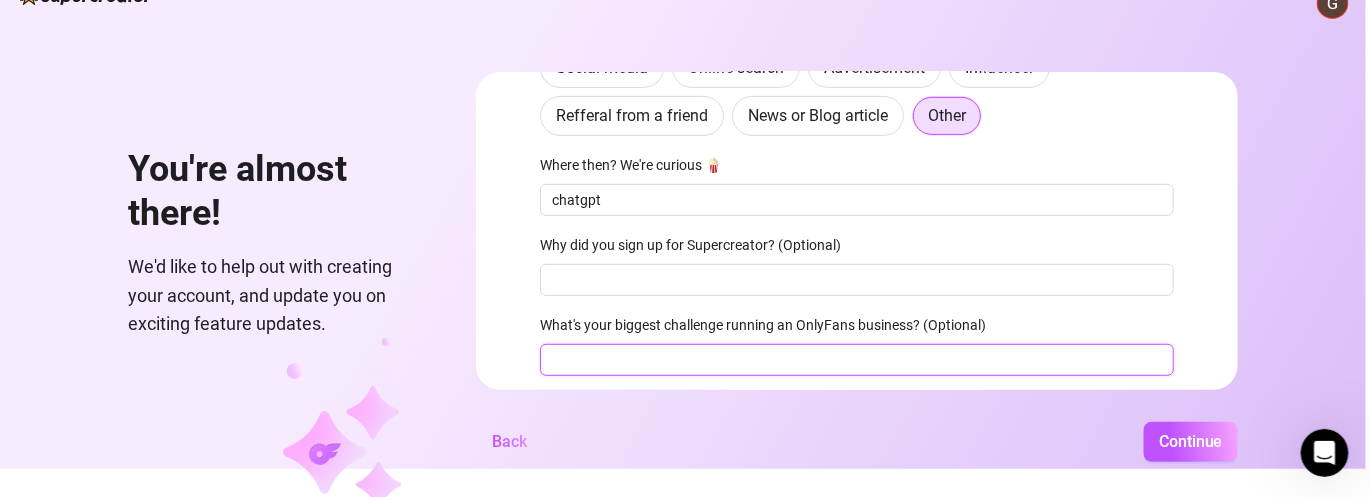 click on "What's your biggest challenge running an OnlyFans business? (Optional)" at bounding box center (857, 360) 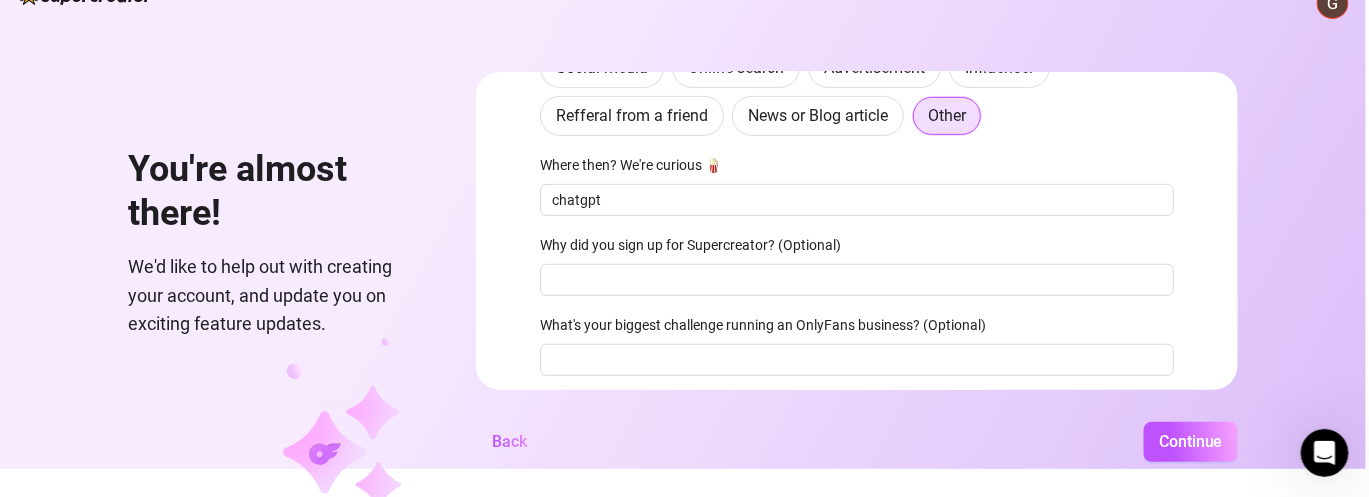 scroll, scrollTop: 100, scrollLeft: 0, axis: vertical 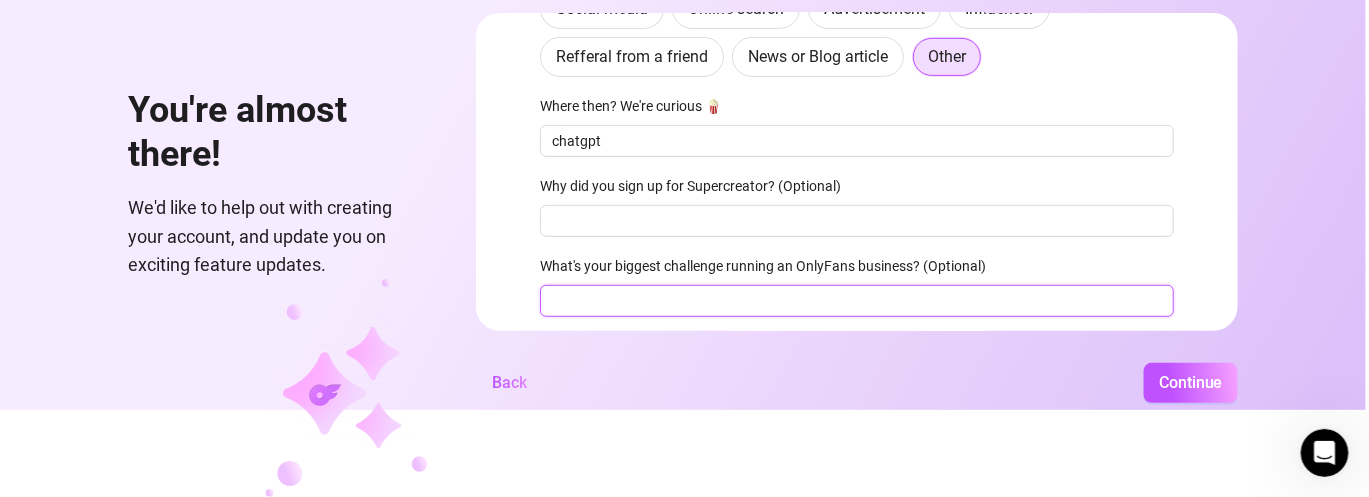 paste on "To help my friends grow" 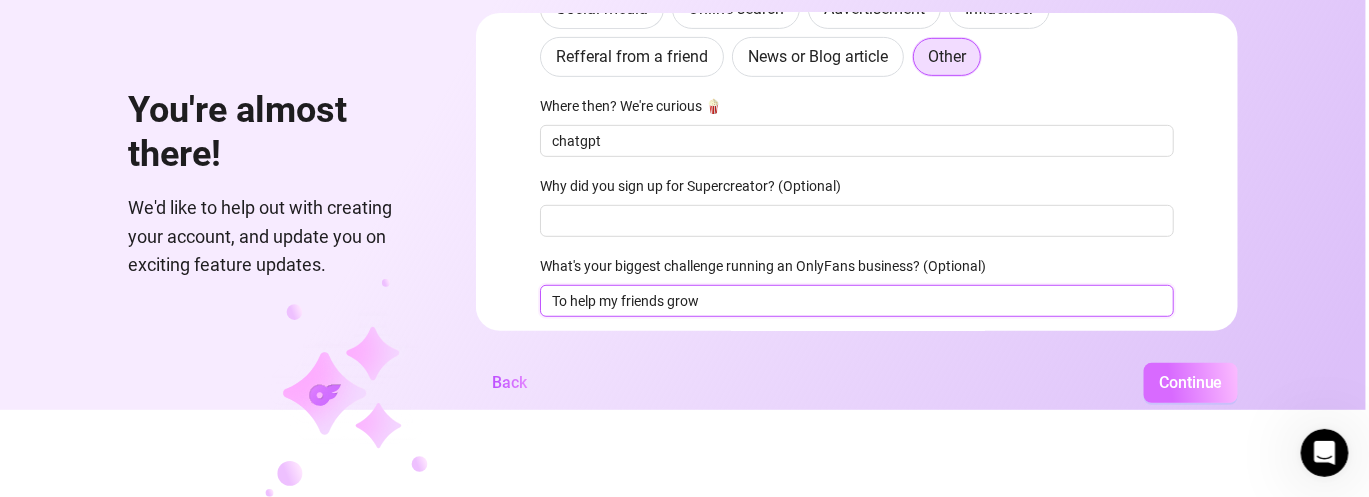 type on "To help my friends grow" 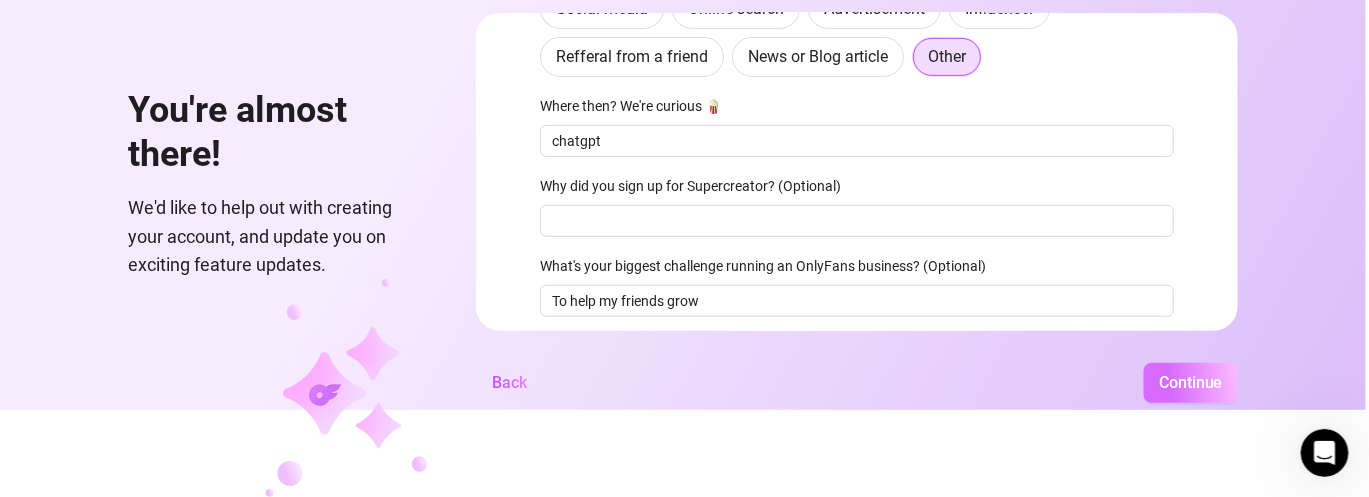 click on "Continue" at bounding box center (1191, 383) 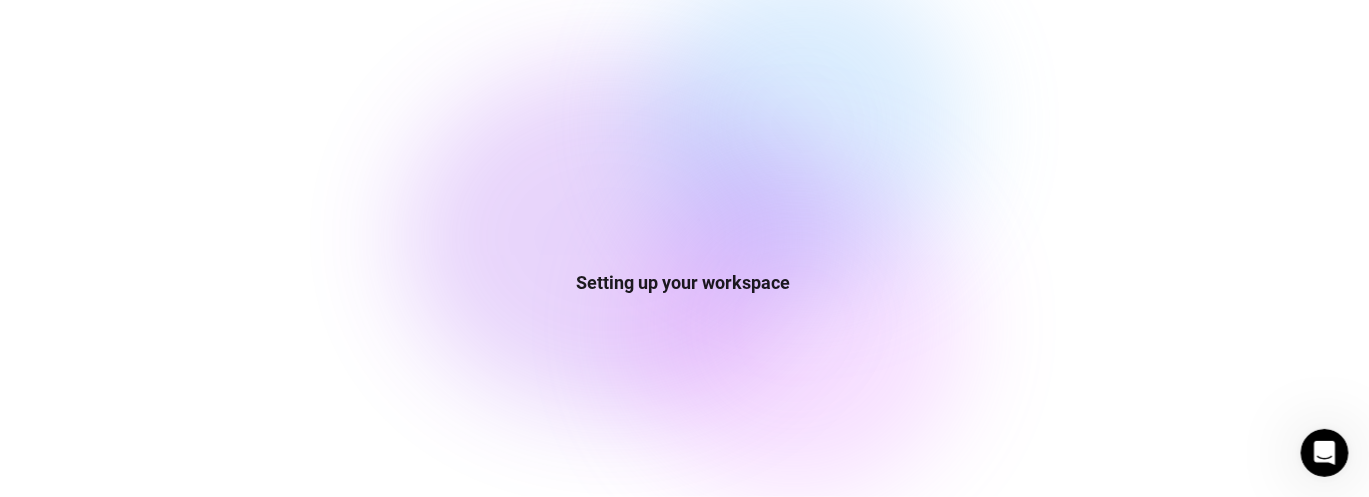scroll, scrollTop: 30, scrollLeft: 0, axis: vertical 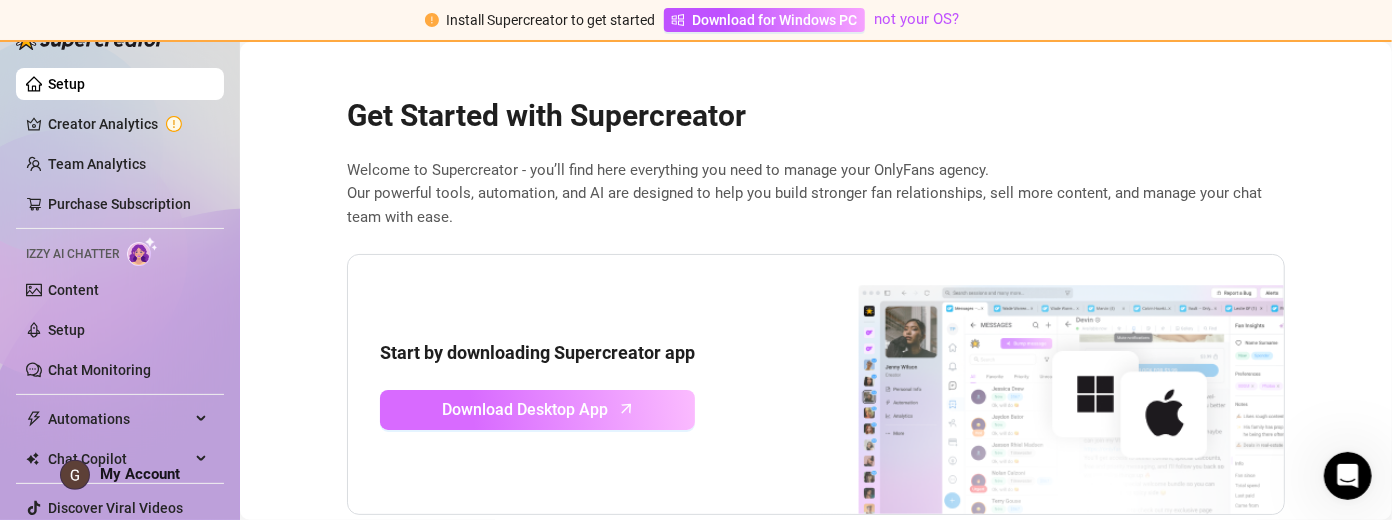 click on "Download Desktop App" at bounding box center (526, 409) 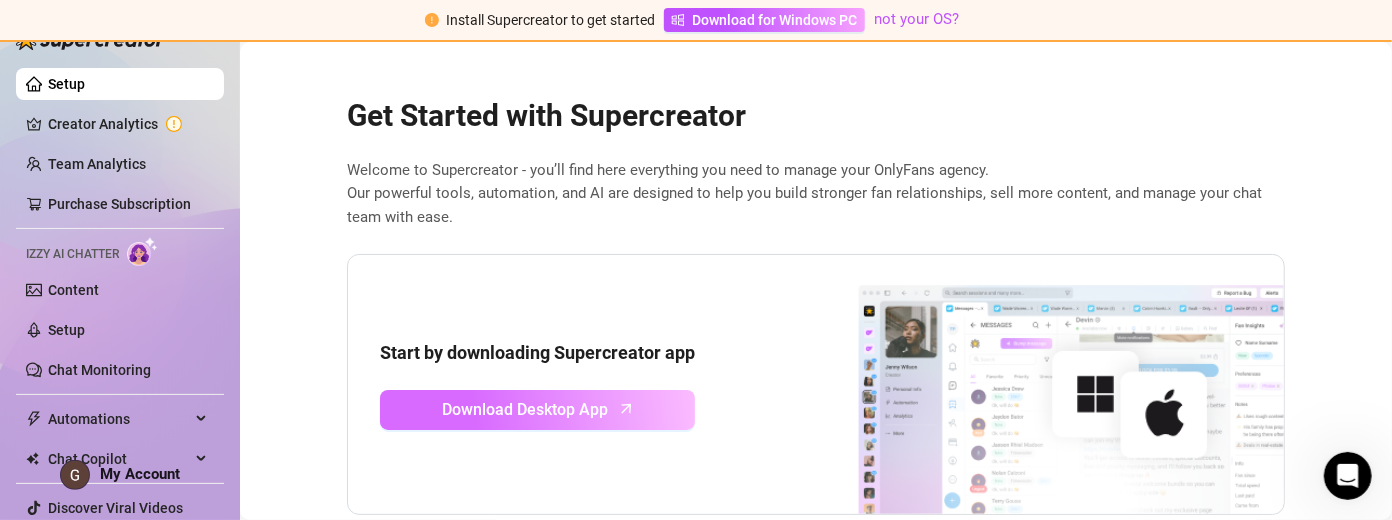 click on "Download Desktop App" at bounding box center (526, 409) 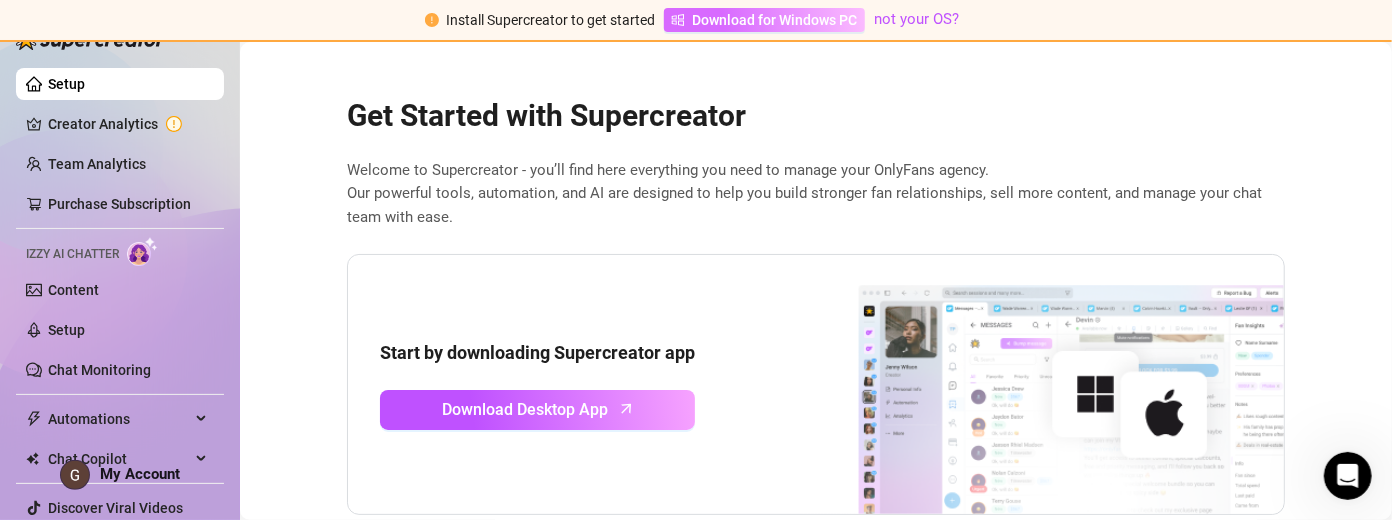 click on "Download for Windows PC" at bounding box center [775, 20] 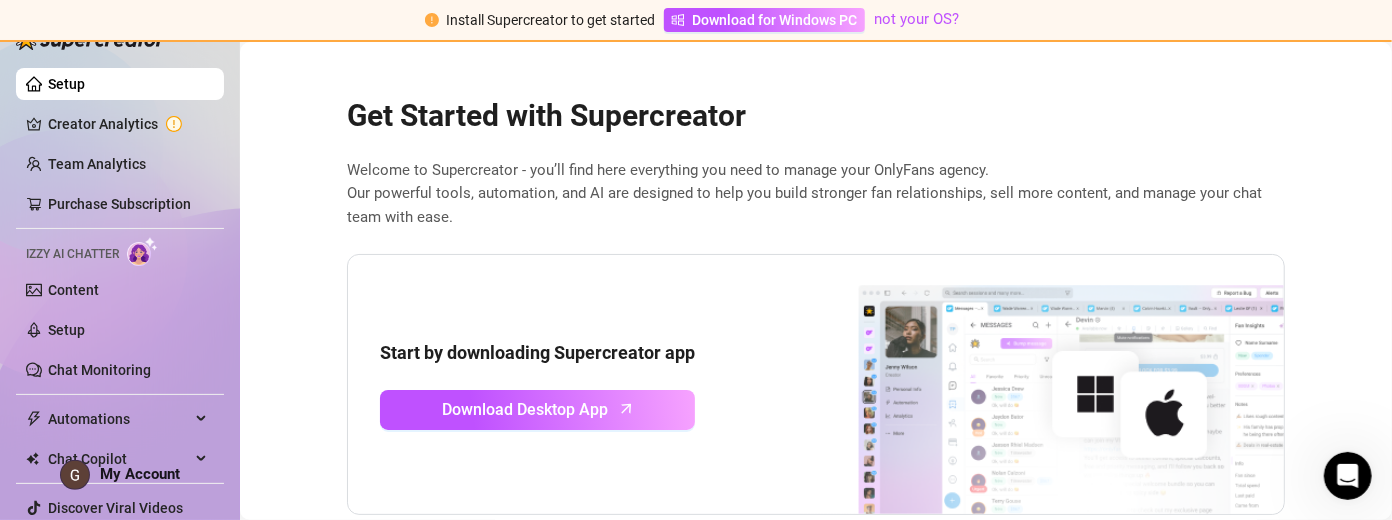 scroll, scrollTop: 345, scrollLeft: 0, axis: vertical 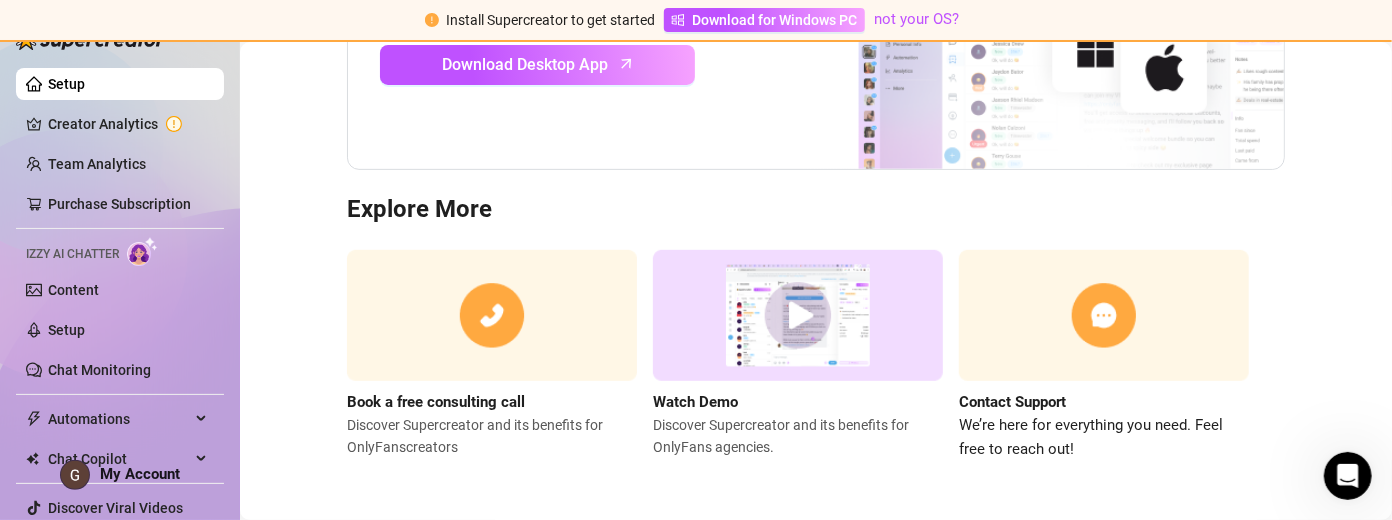 click on "Setup Creator Analytics   Team Analytics Purchase Subscription Izzy AI Chatter Content Setup Chat Monitoring Automations Chat Copilot Discover Viral Videos Settings" at bounding box center (120, 316) 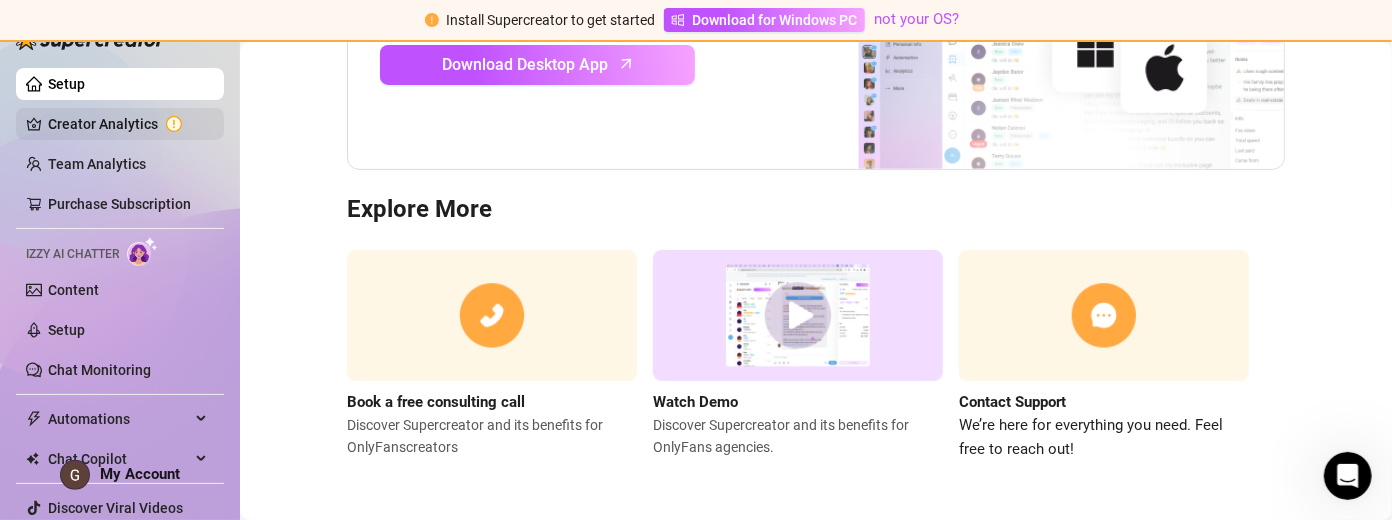 click on "Creator Analytics" at bounding box center [128, 124] 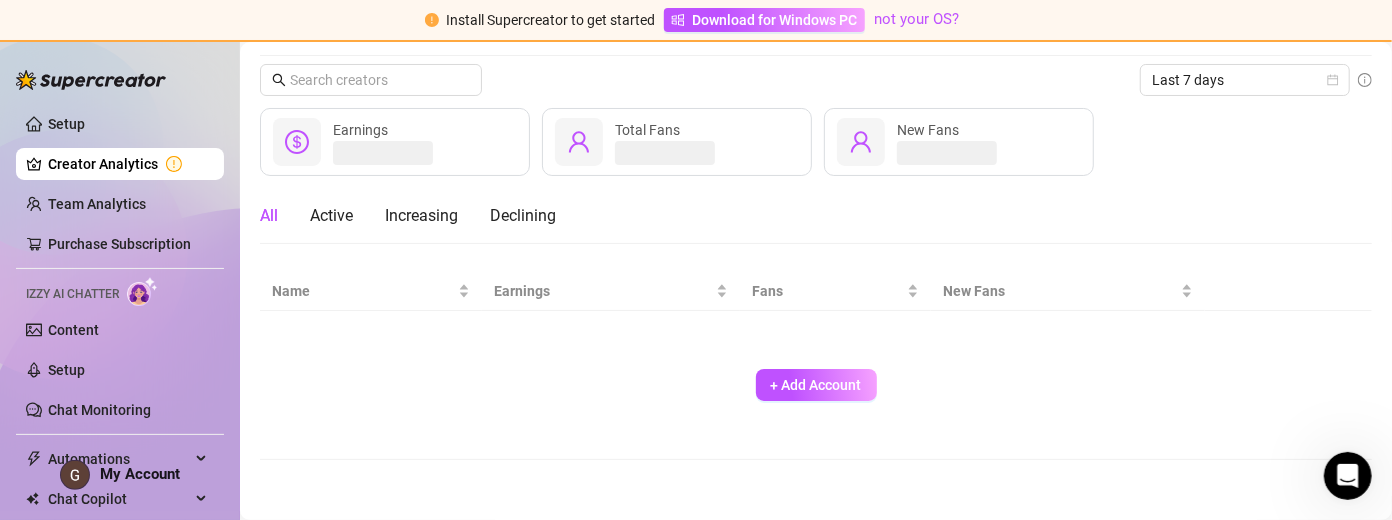 scroll, scrollTop: 0, scrollLeft: 0, axis: both 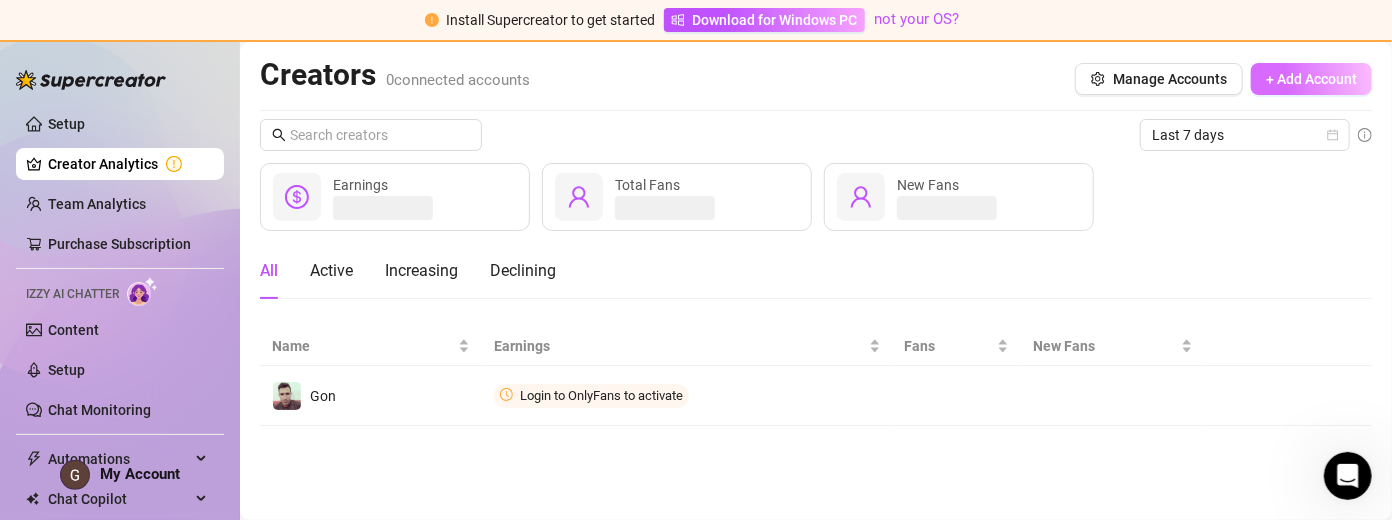 click on "+ Add Account" at bounding box center (1311, 79) 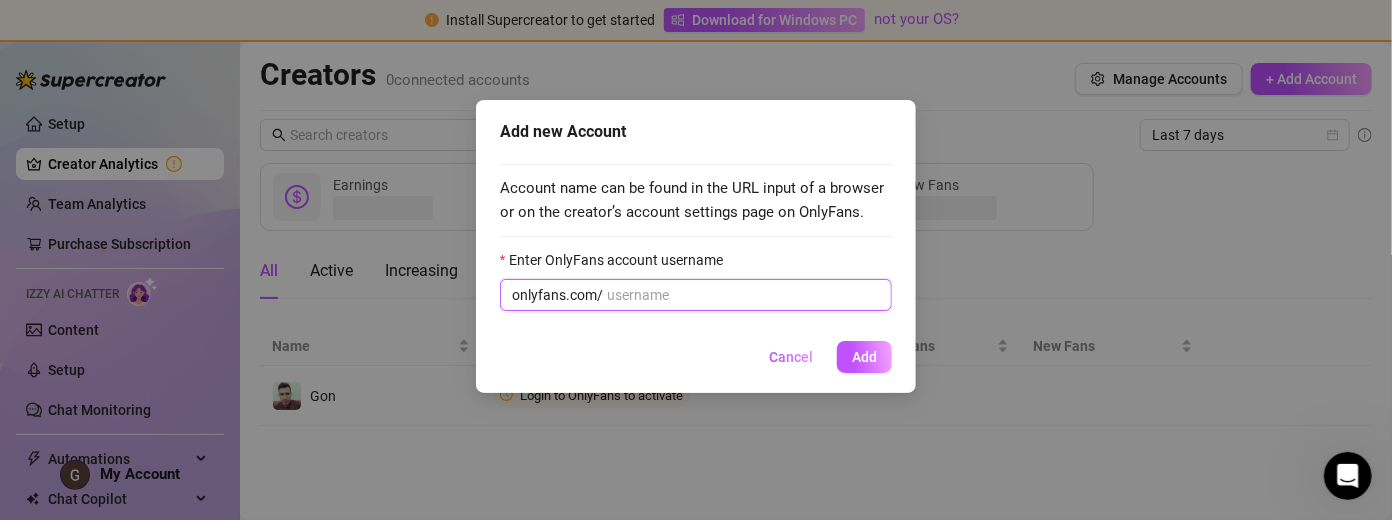 click on "Enter OnlyFans account username" at bounding box center (743, 295) 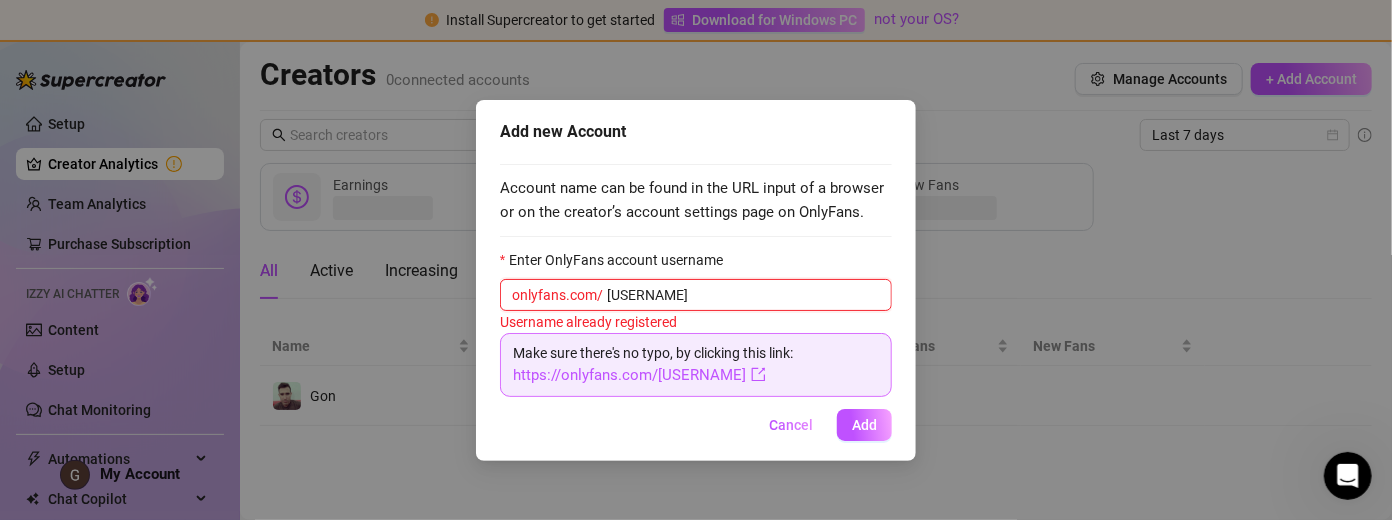 type on "[USERNAME]" 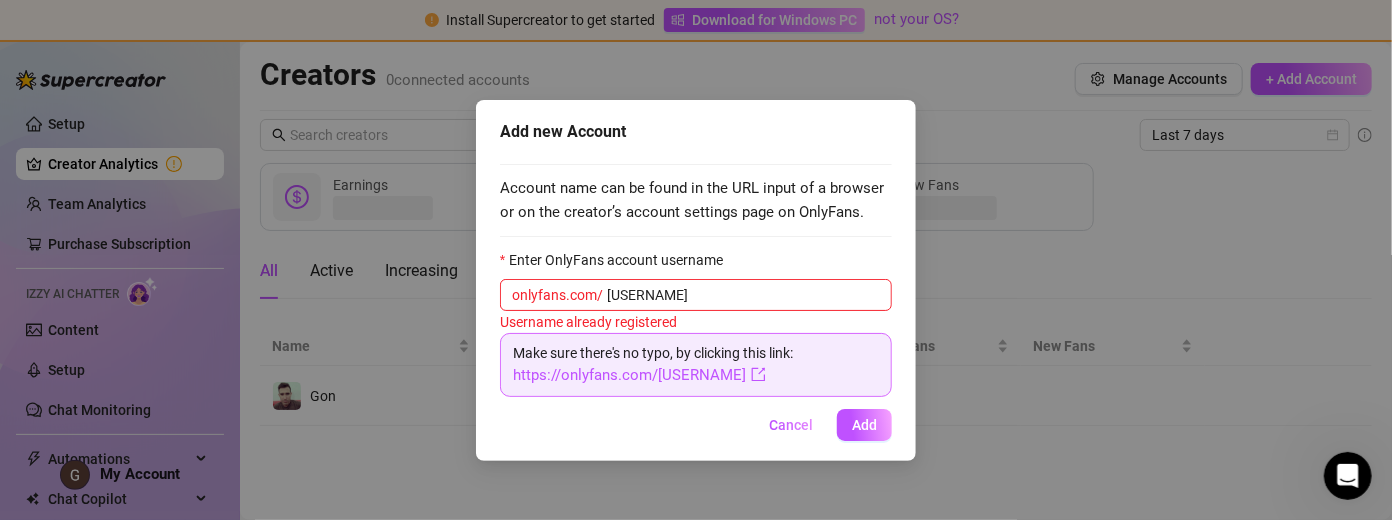 click on "Add new Account Account name can be found in the URL input of a browser or on the creator’s account settings page on OnlyFans. Enter OnlyFans account username onlyfans.com/[USERNAME] Username already registered Make sure there's no typo, by clicking this link: https://onlyfans.com/[USERNAME] Cancel Add" at bounding box center [696, 260] 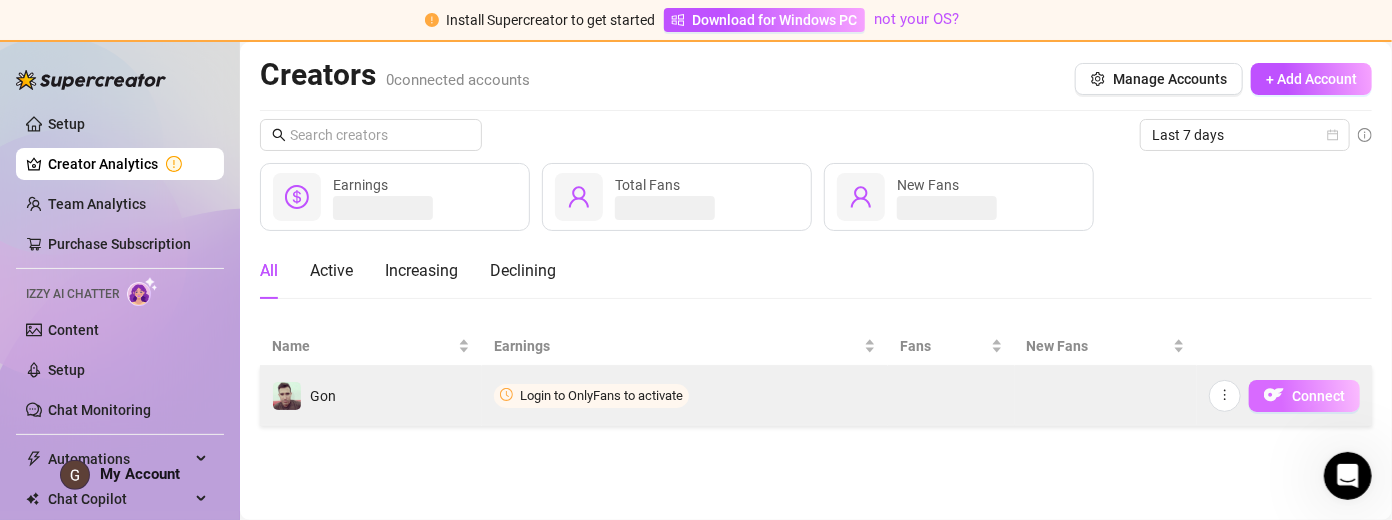 click on "Connect" at bounding box center [1284, 396] 